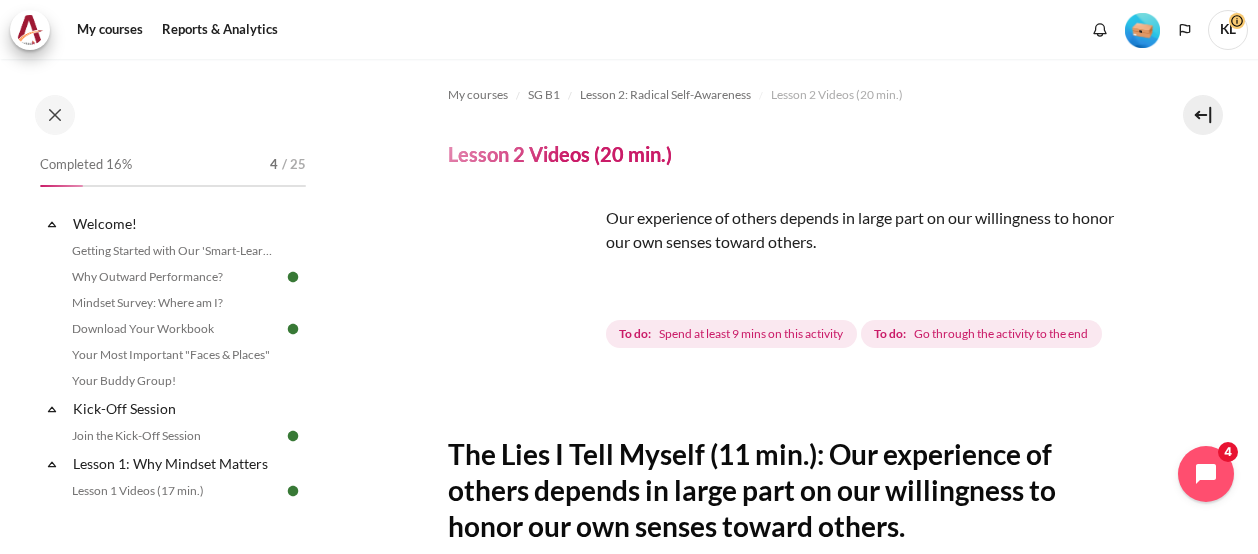 scroll, scrollTop: 0, scrollLeft: 0, axis: both 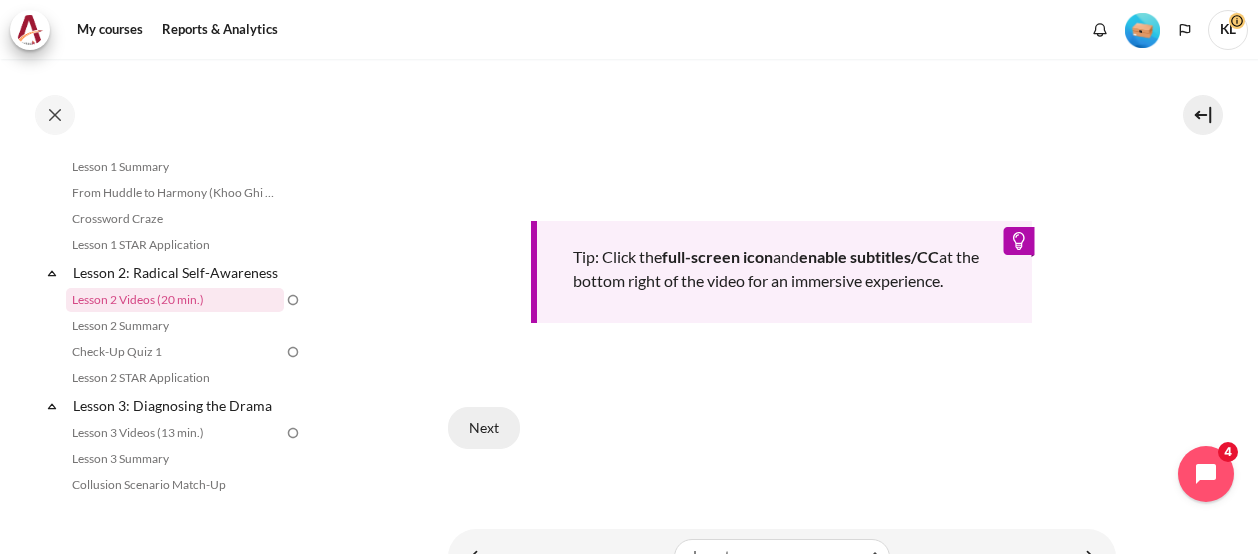 click on "Next" at bounding box center [484, 428] 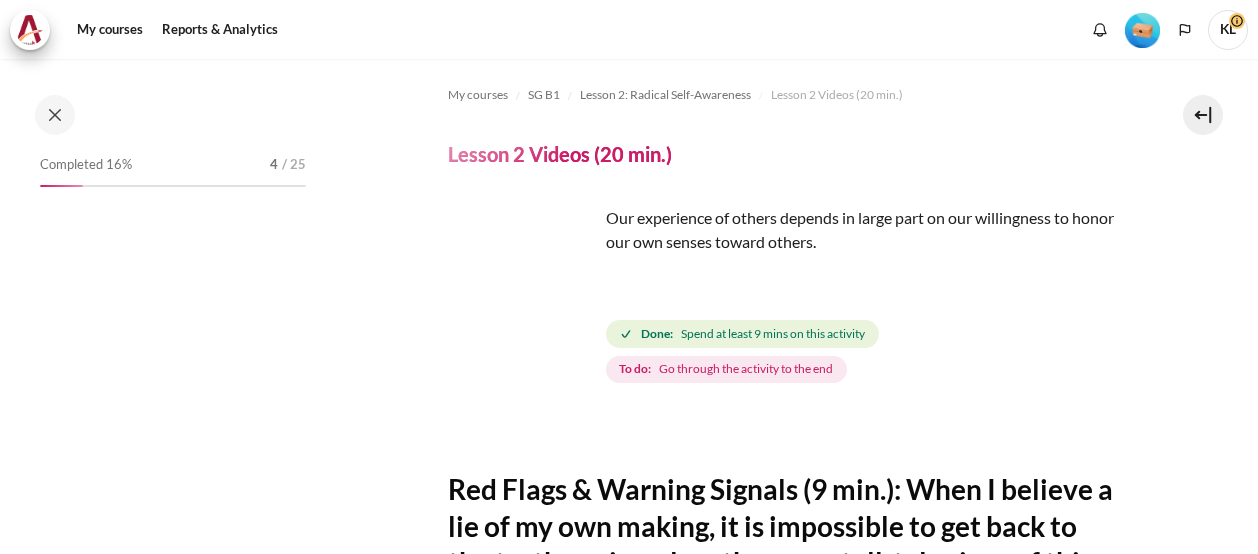 scroll, scrollTop: 0, scrollLeft: 0, axis: both 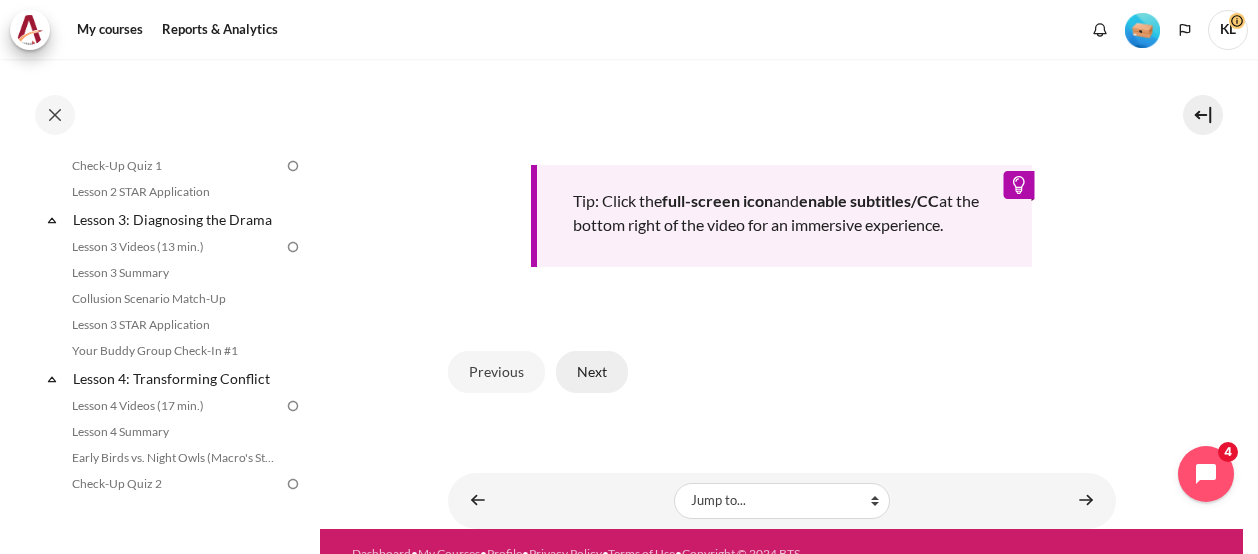 click on "Next" at bounding box center (592, 372) 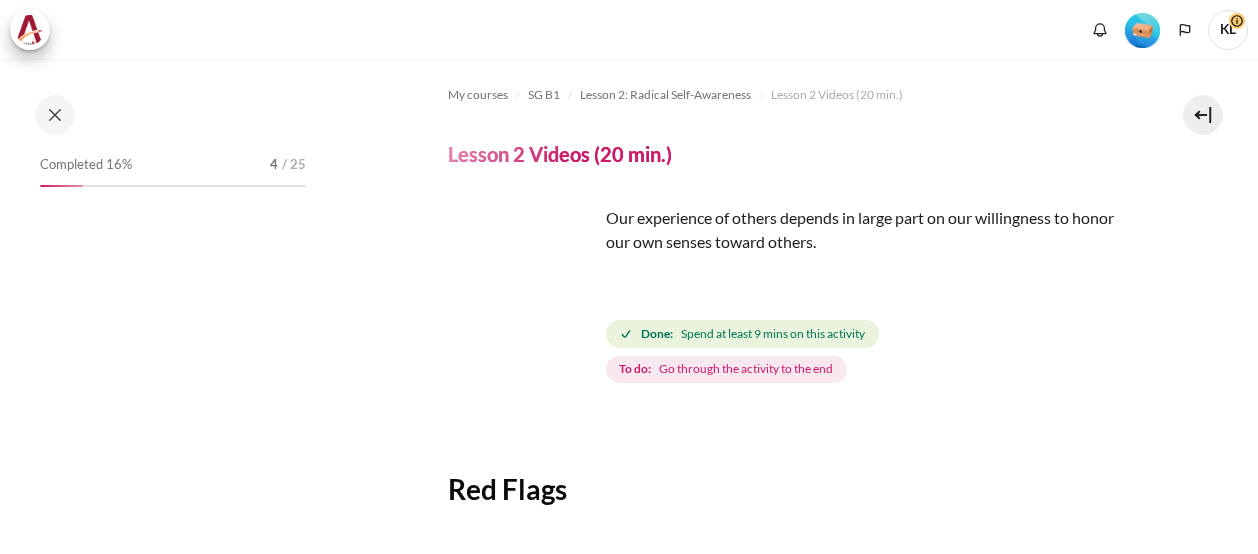 scroll, scrollTop: 0, scrollLeft: 0, axis: both 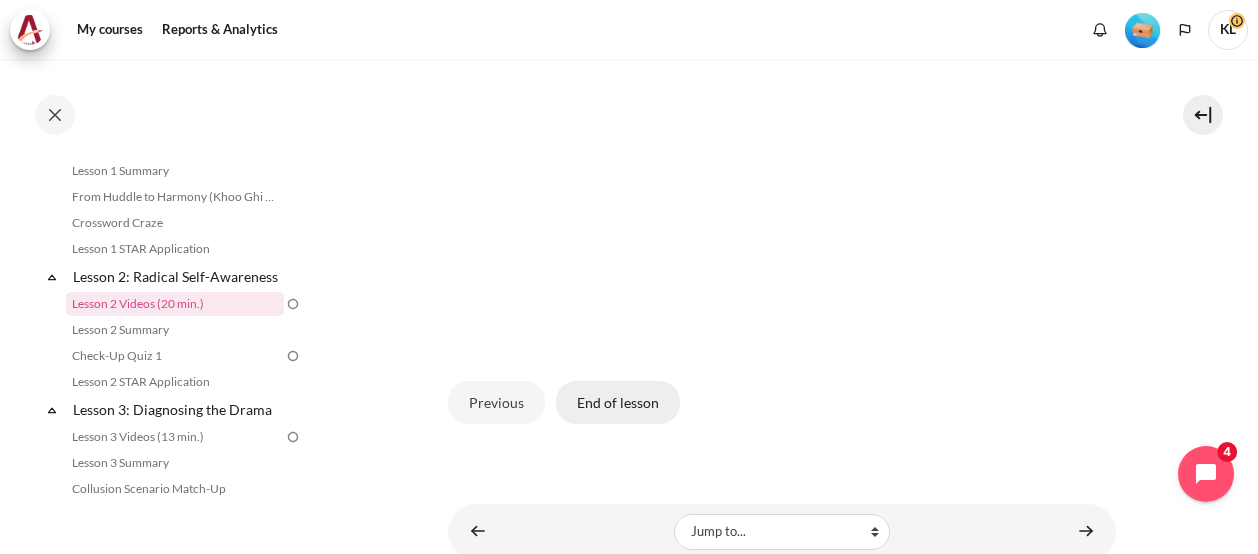 click on "End of lesson" at bounding box center [618, 402] 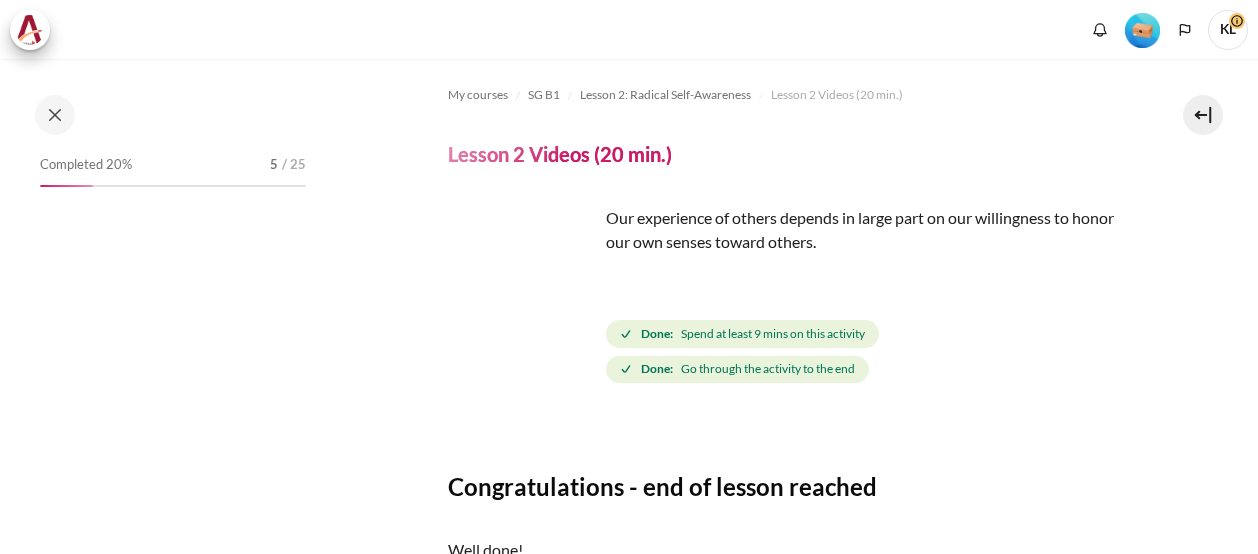 scroll, scrollTop: 0, scrollLeft: 0, axis: both 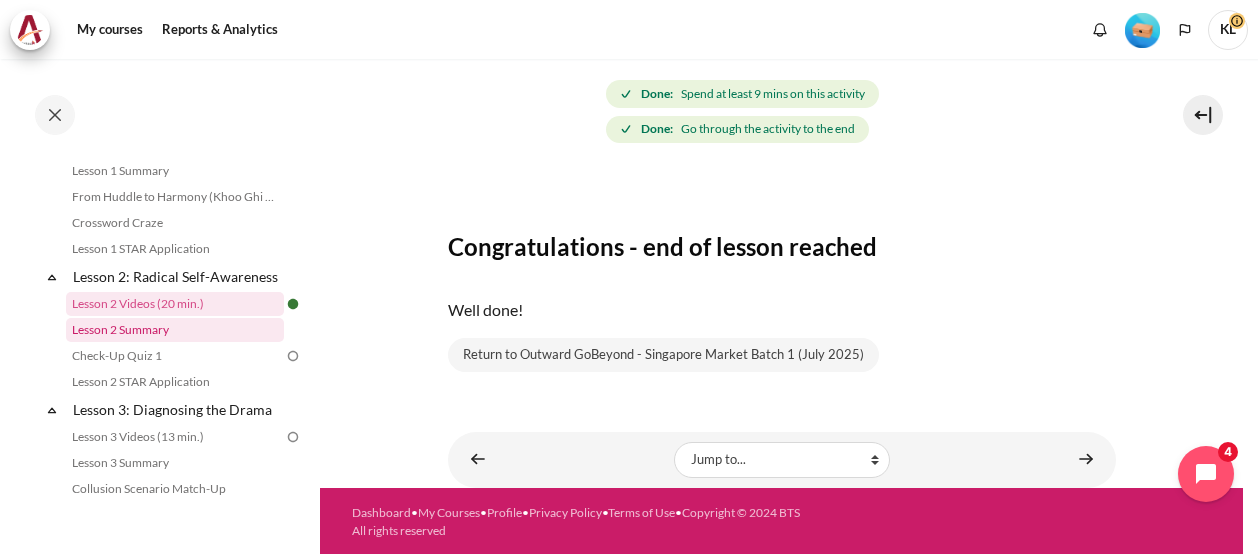click on "Lesson 2 Summary" at bounding box center [175, 330] 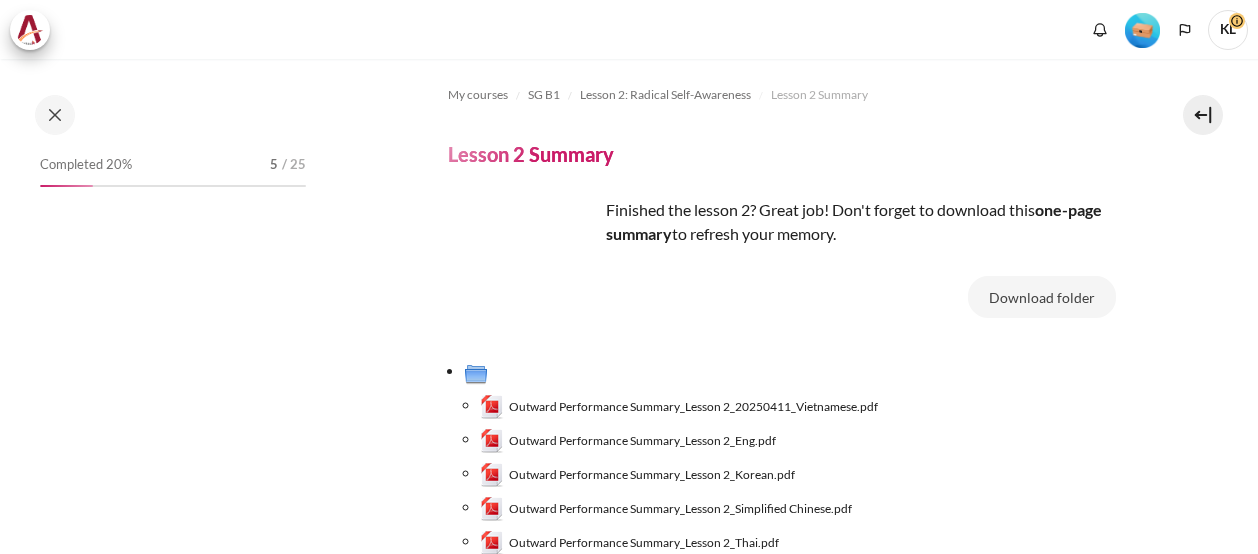 scroll, scrollTop: 0, scrollLeft: 0, axis: both 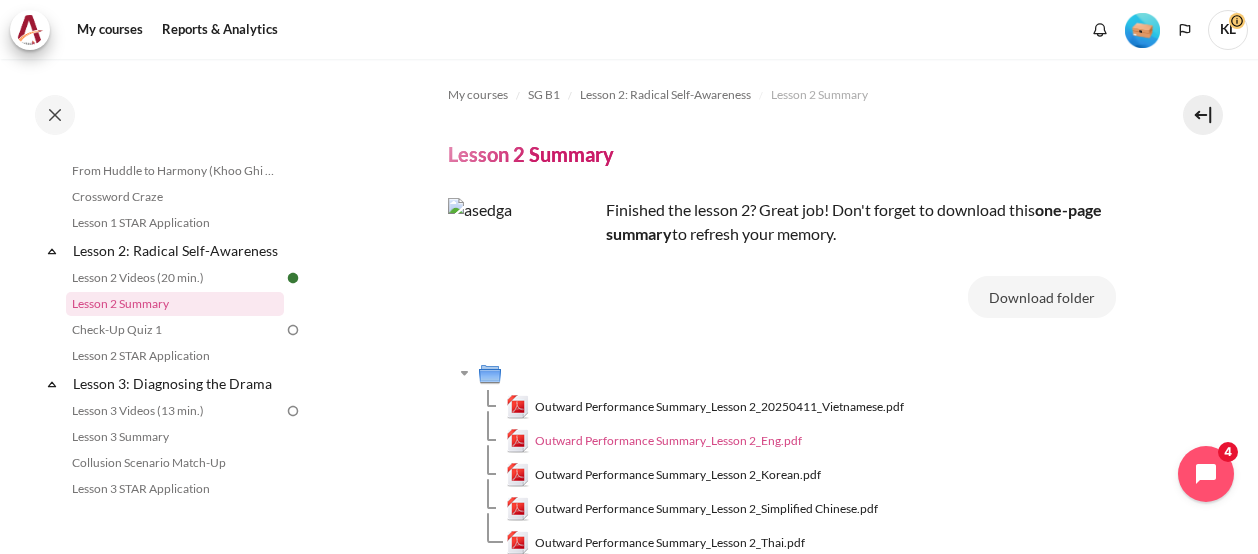 click on "Outward Performance Summary_Lesson 2_Eng.pdf" at bounding box center (668, 441) 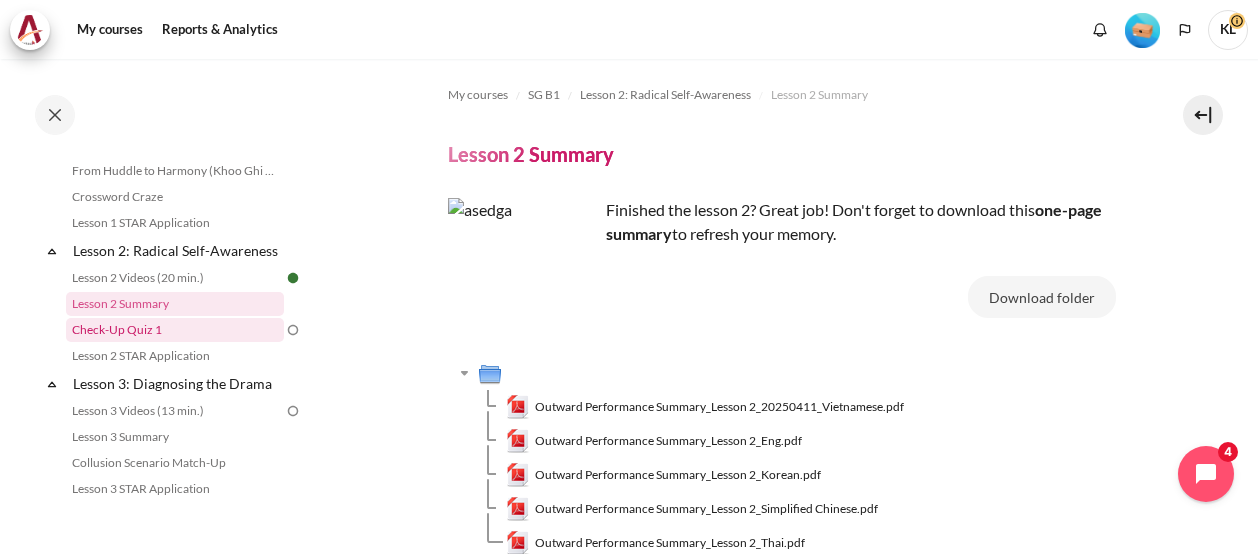 click on "Check-Up Quiz 1" at bounding box center [175, 330] 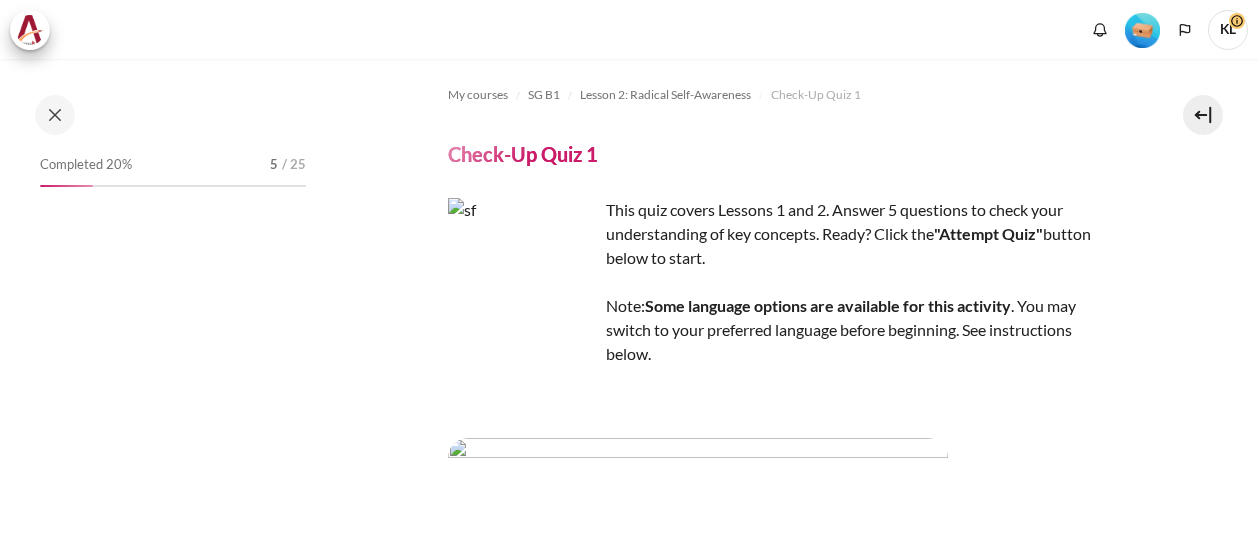 scroll, scrollTop: 0, scrollLeft: 0, axis: both 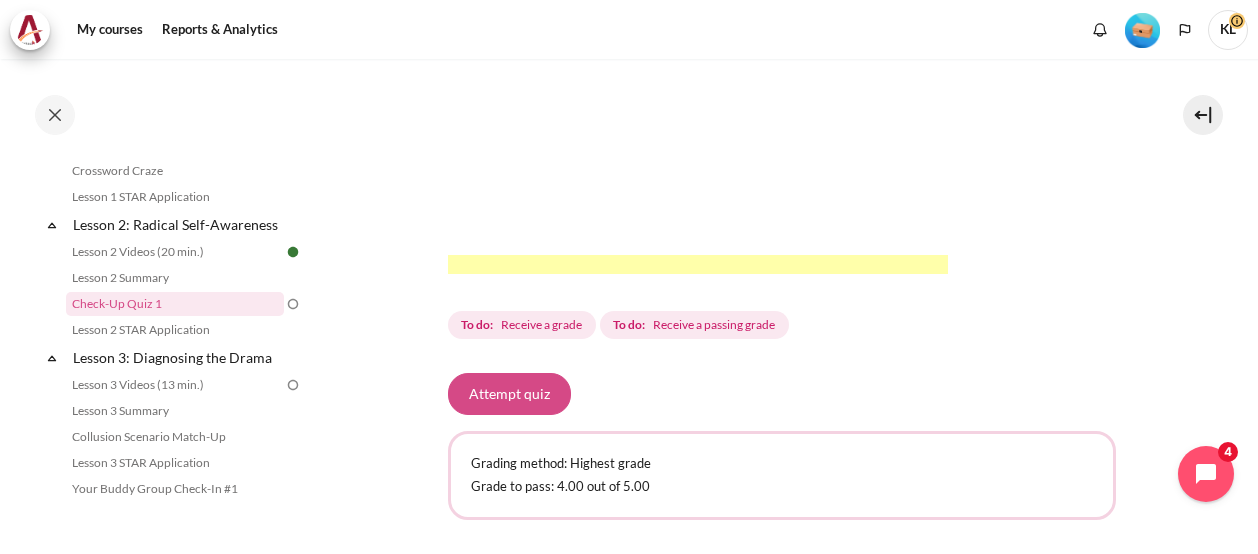 click on "Attempt quiz" at bounding box center (509, 394) 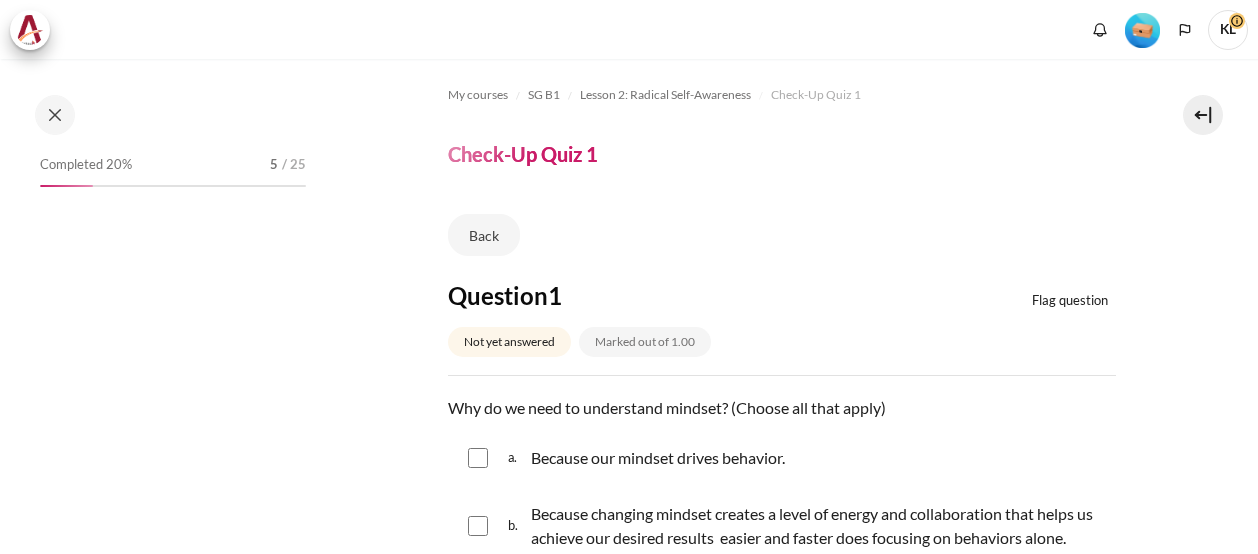 scroll, scrollTop: 0, scrollLeft: 0, axis: both 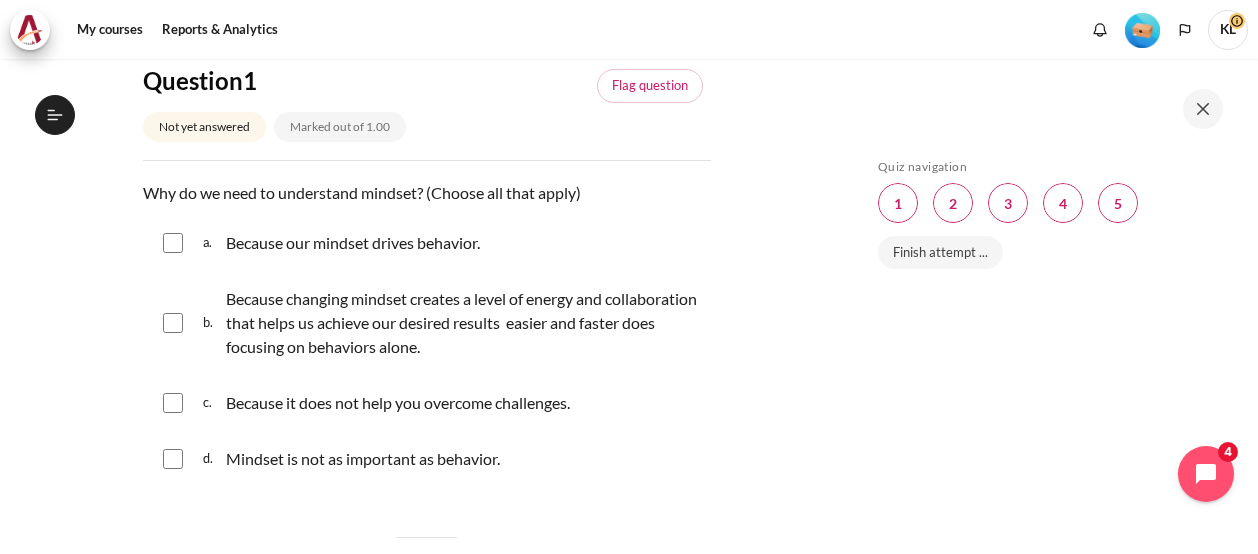 click at bounding box center [173, 243] 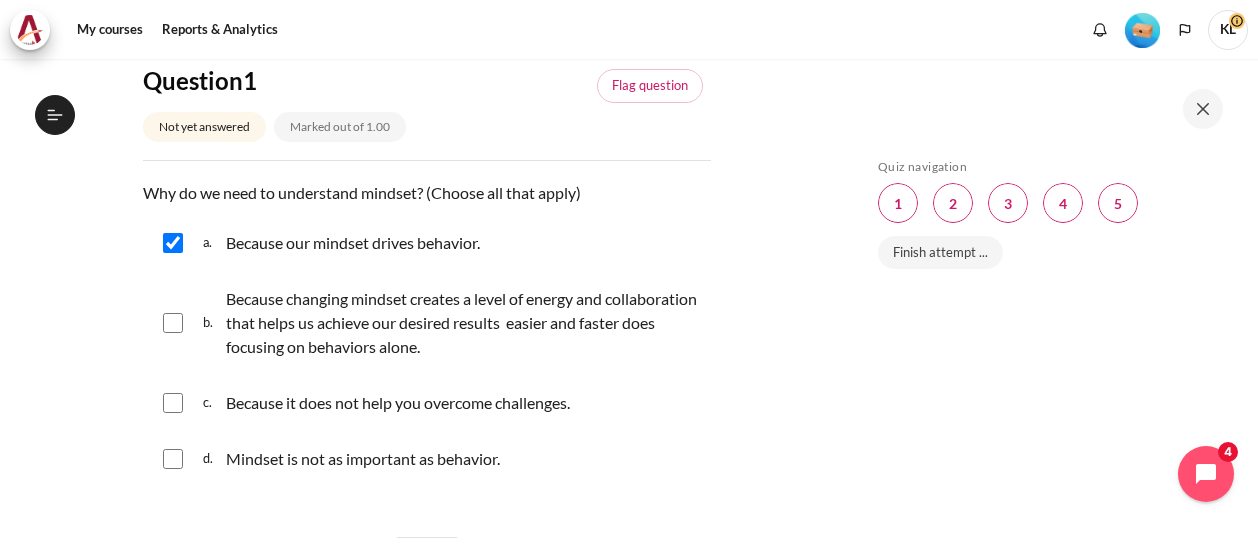 click at bounding box center (173, 323) 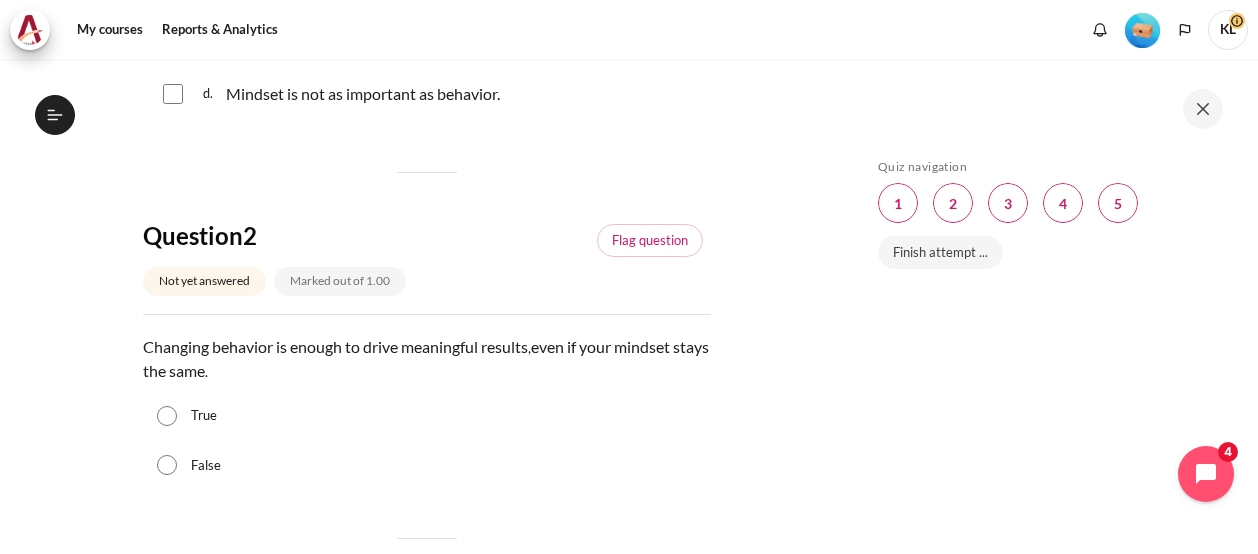 scroll, scrollTop: 584, scrollLeft: 0, axis: vertical 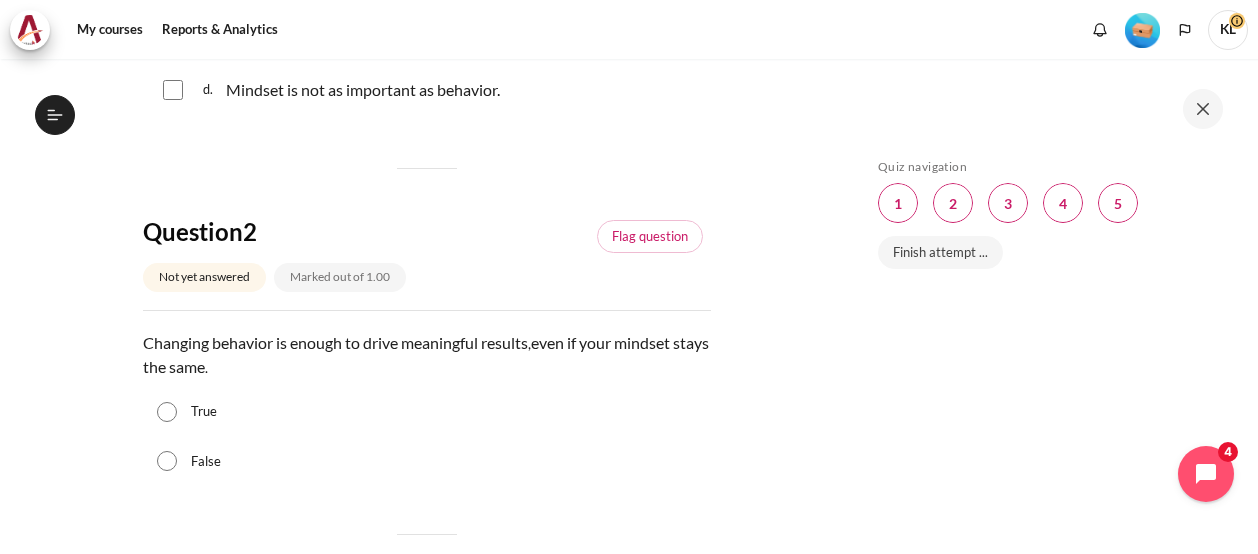 click on "False" at bounding box center [167, 461] 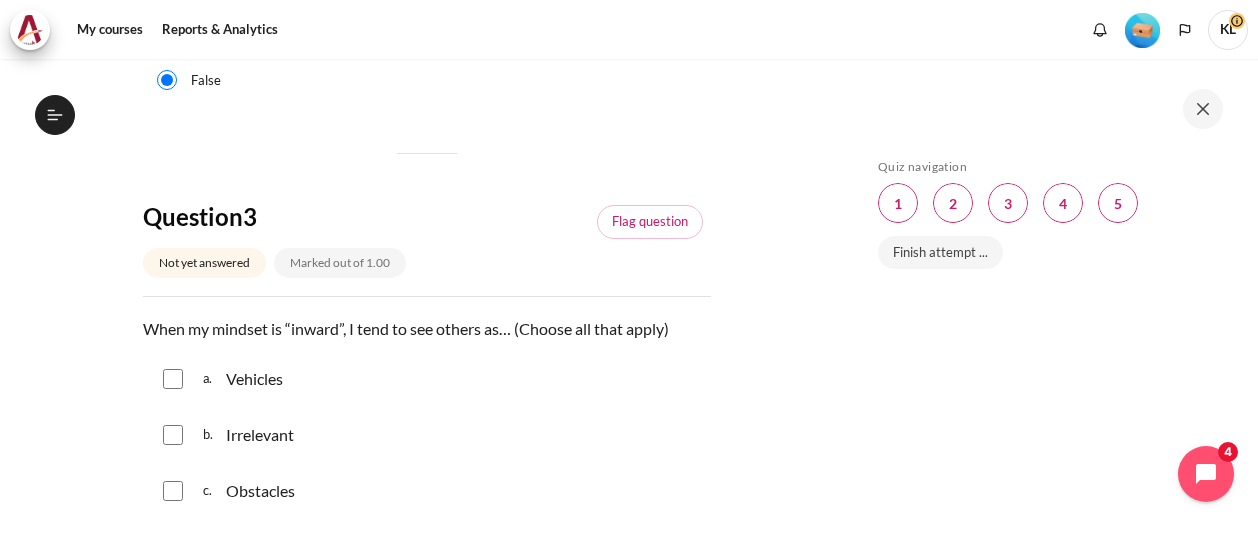 scroll, scrollTop: 966, scrollLeft: 0, axis: vertical 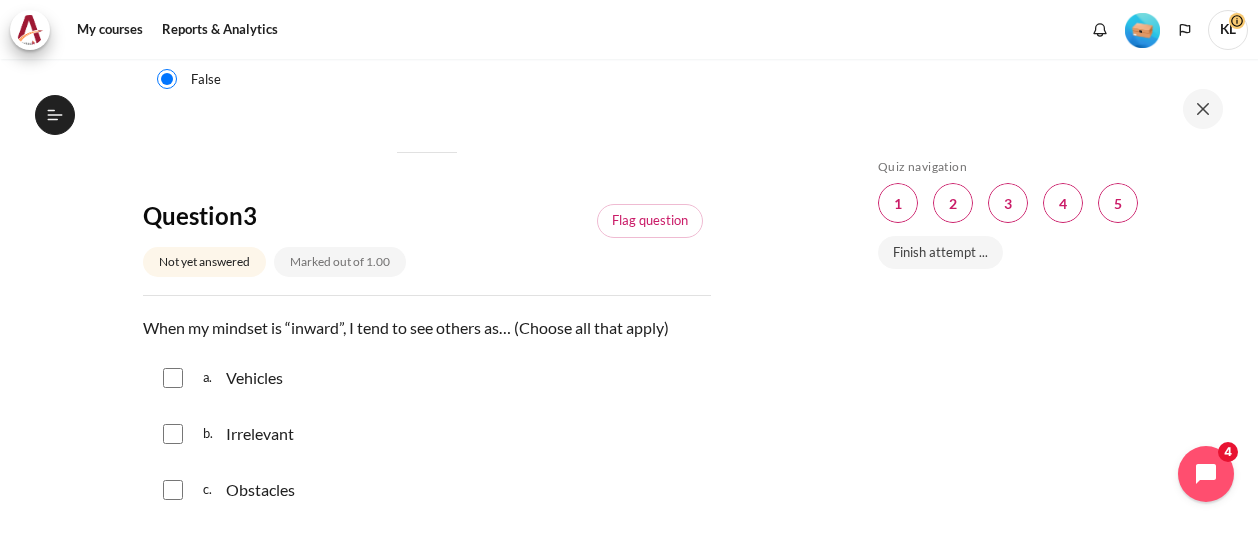 click at bounding box center (173, 378) 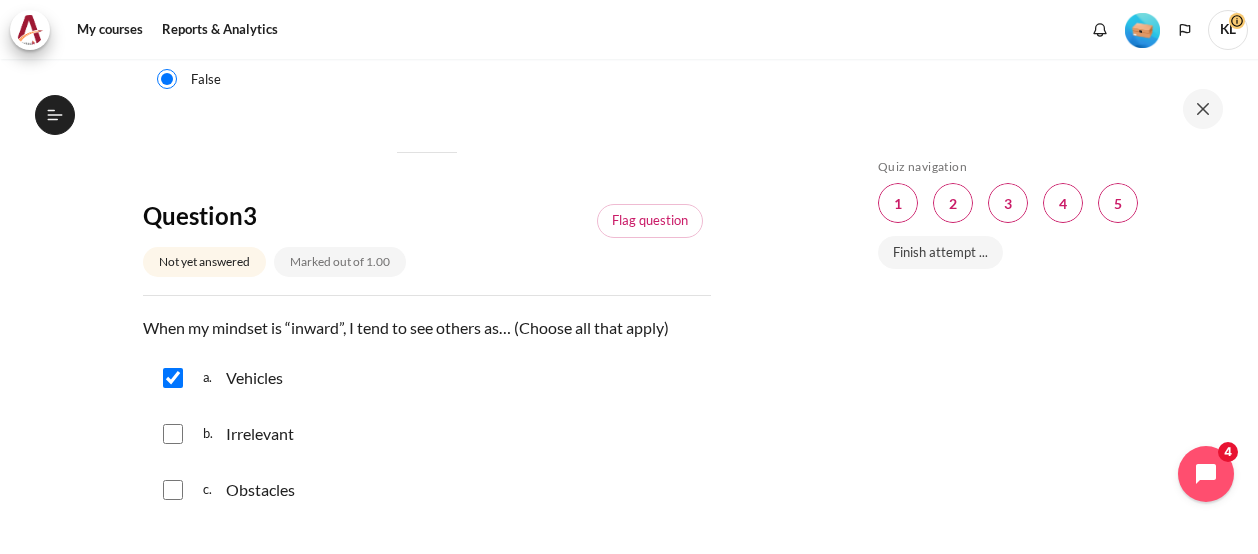 click at bounding box center [173, 434] 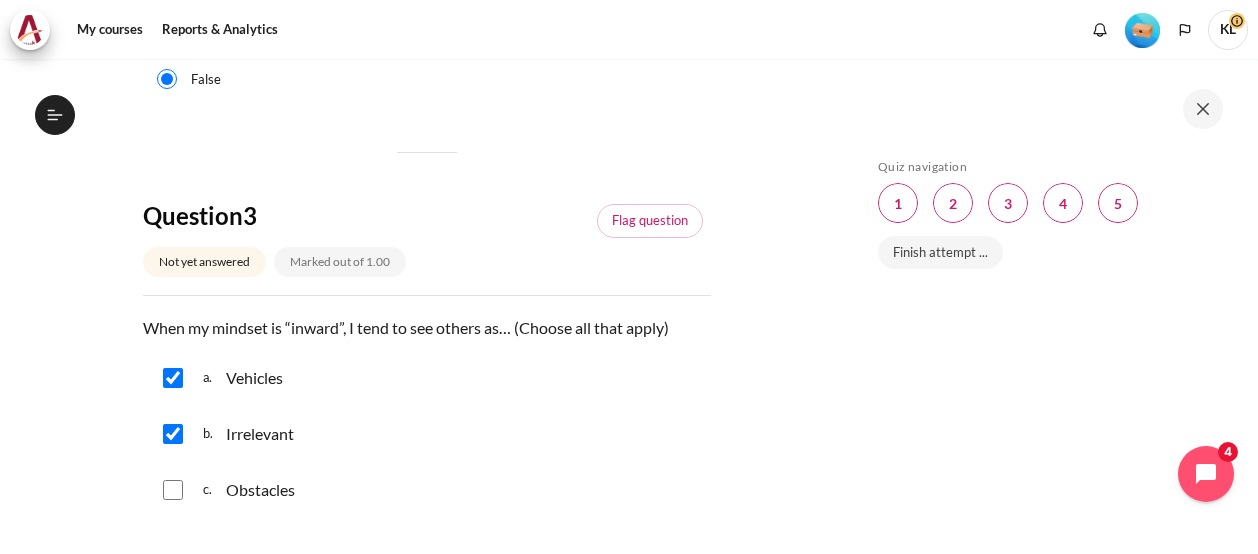 click at bounding box center (173, 490) 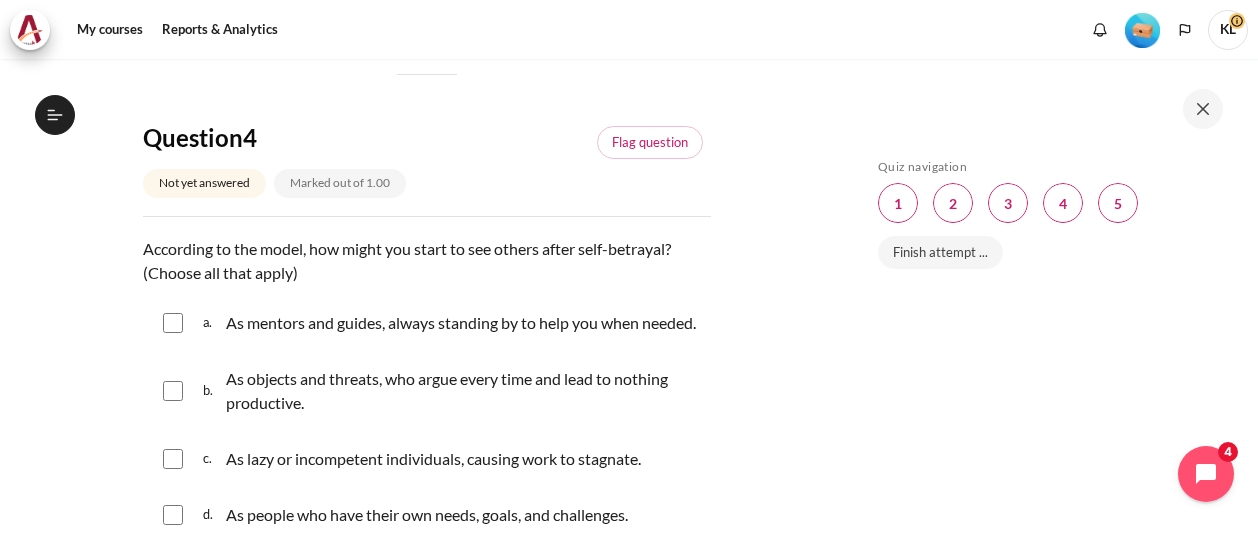 scroll, scrollTop: 1463, scrollLeft: 0, axis: vertical 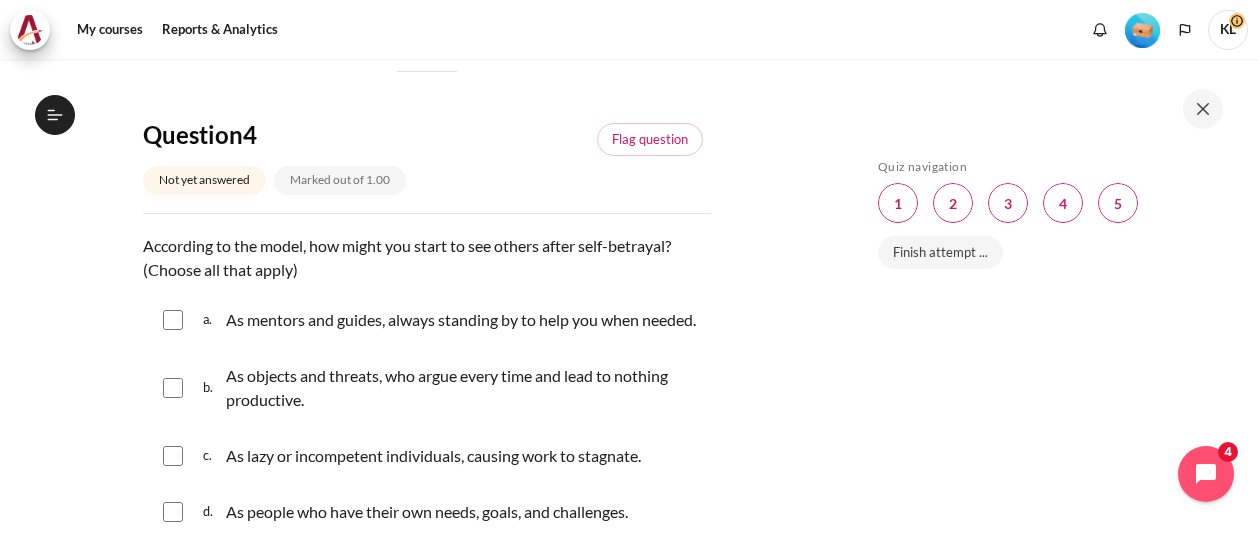 click at bounding box center (173, 388) 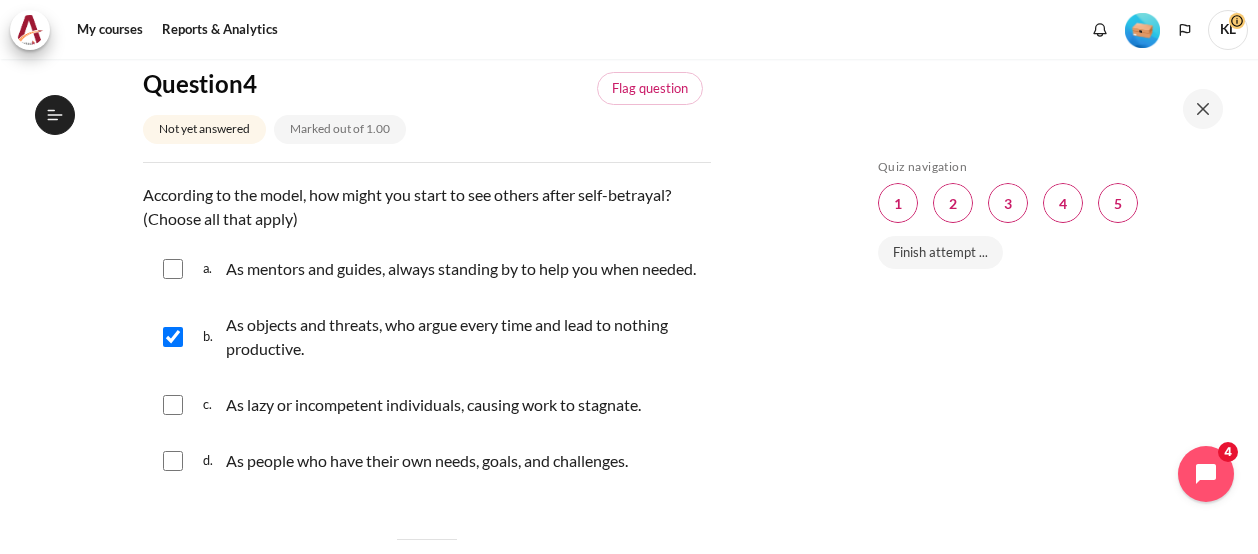 scroll, scrollTop: 1515, scrollLeft: 0, axis: vertical 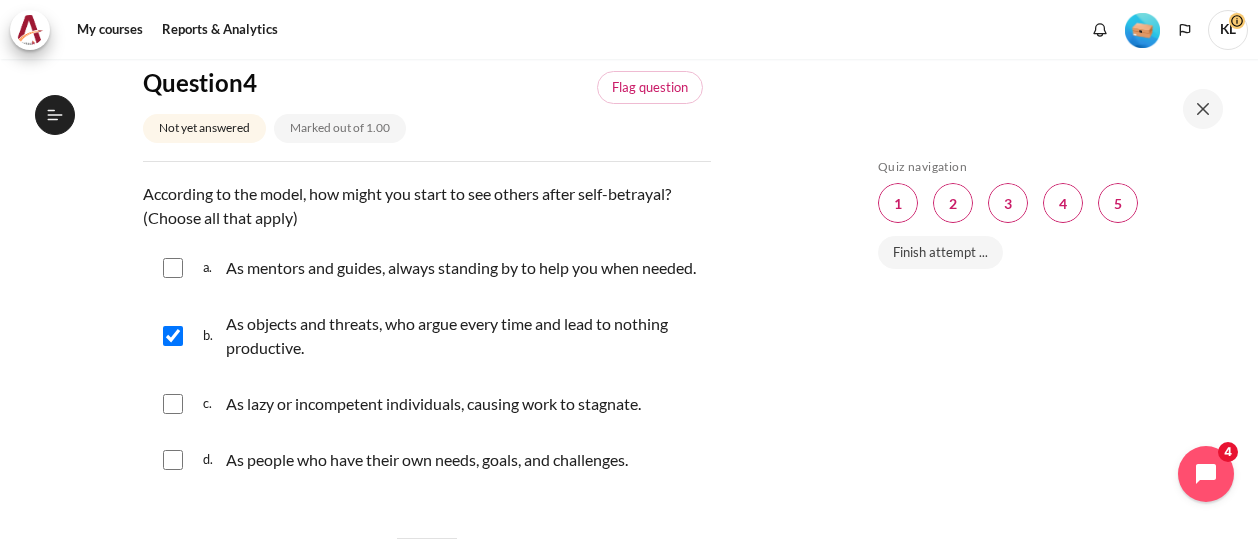 click at bounding box center (173, 404) 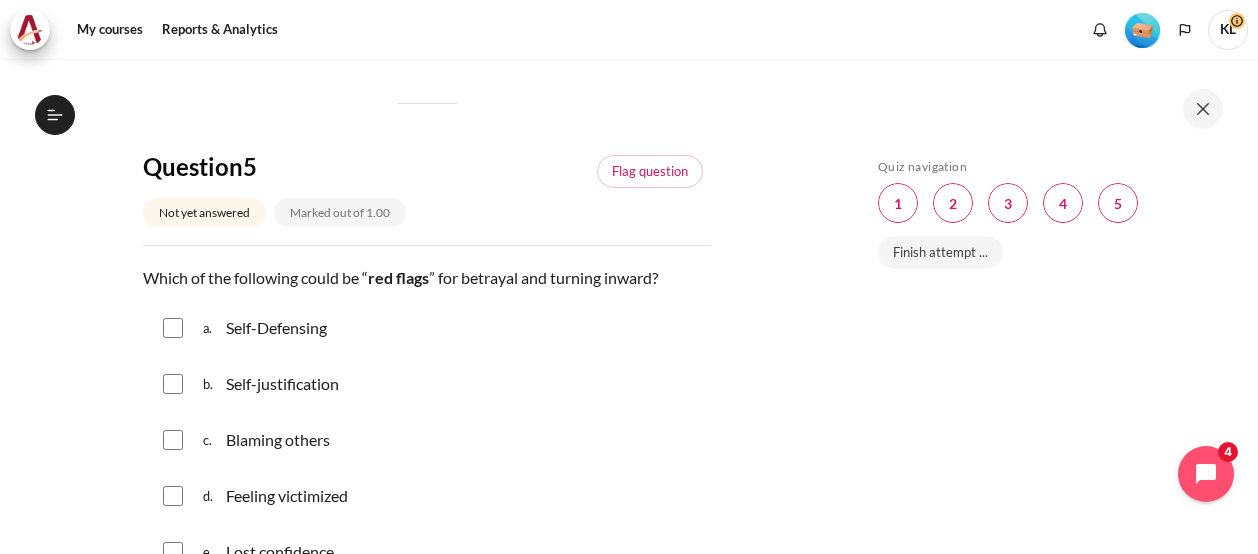 scroll, scrollTop: 1951, scrollLeft: 0, axis: vertical 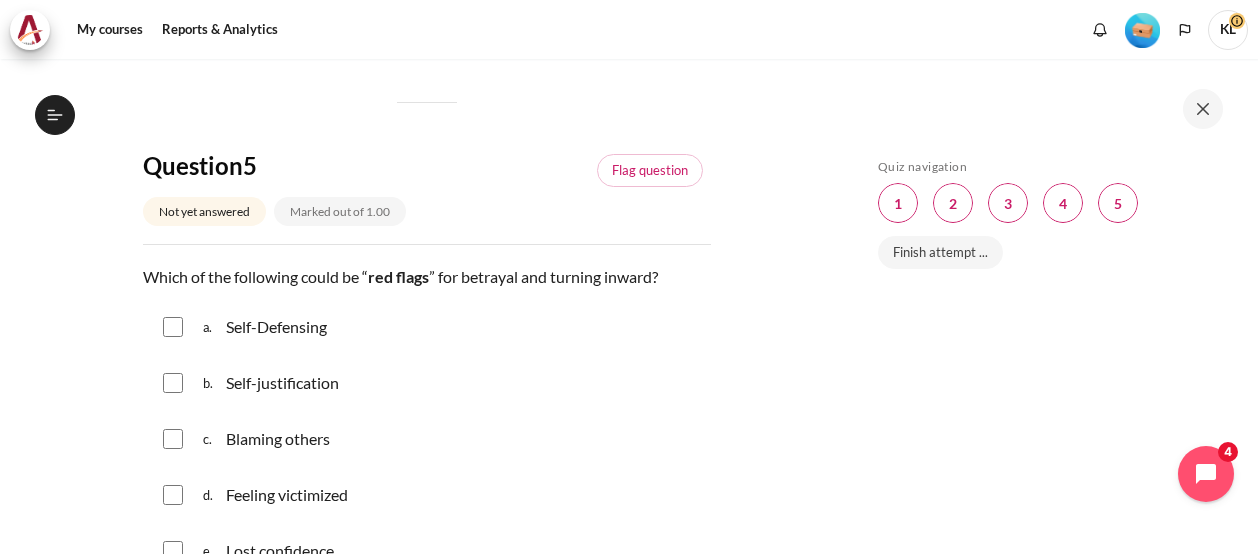 click at bounding box center [173, 327] 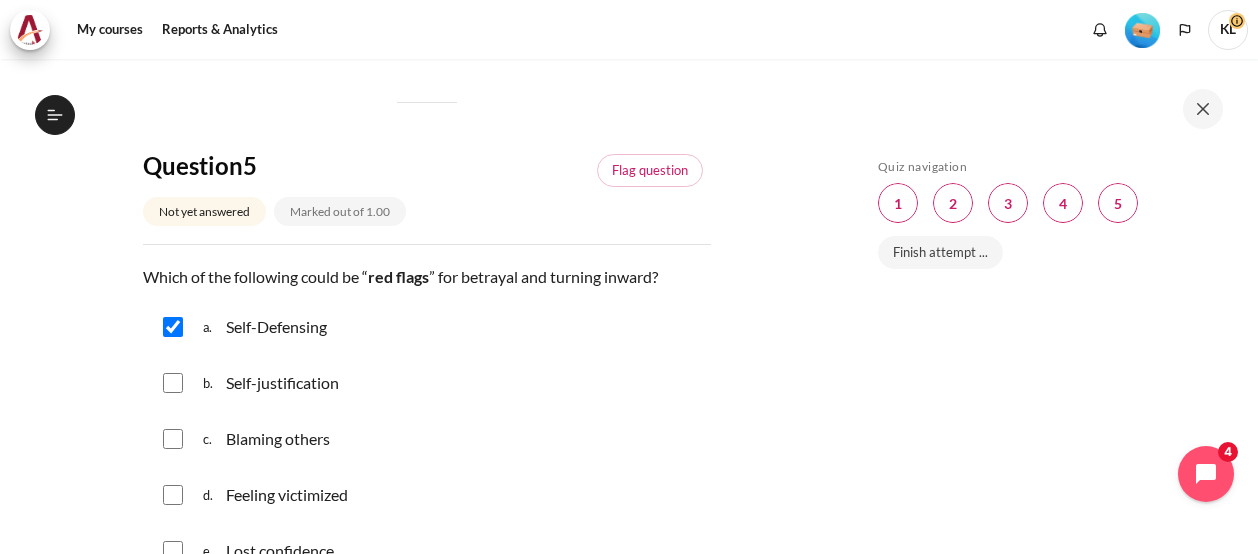 click at bounding box center (173, 383) 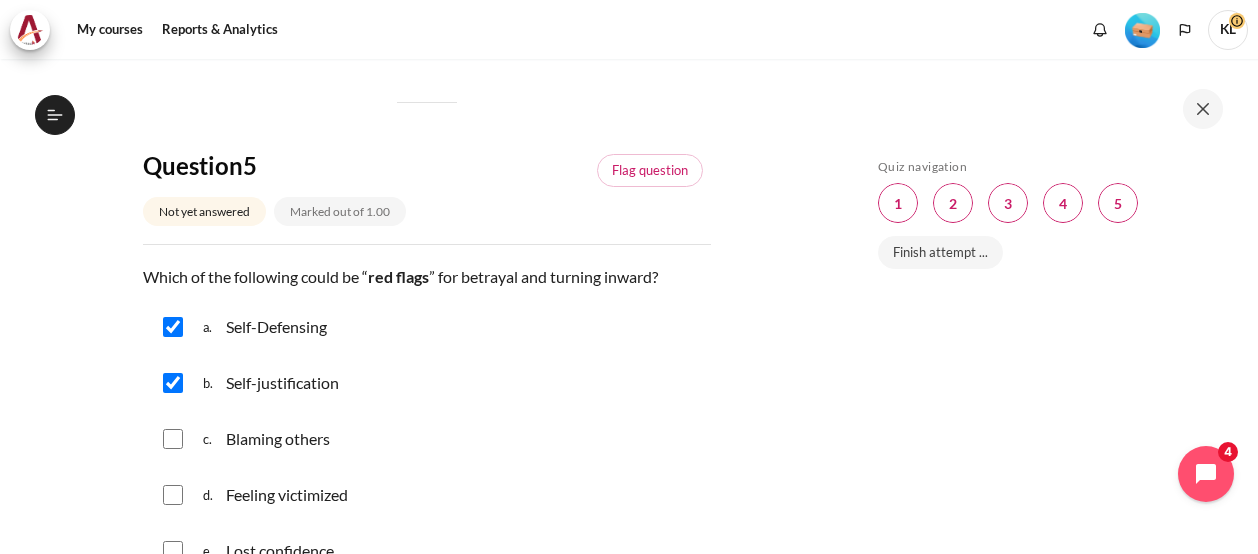 click at bounding box center (173, 439) 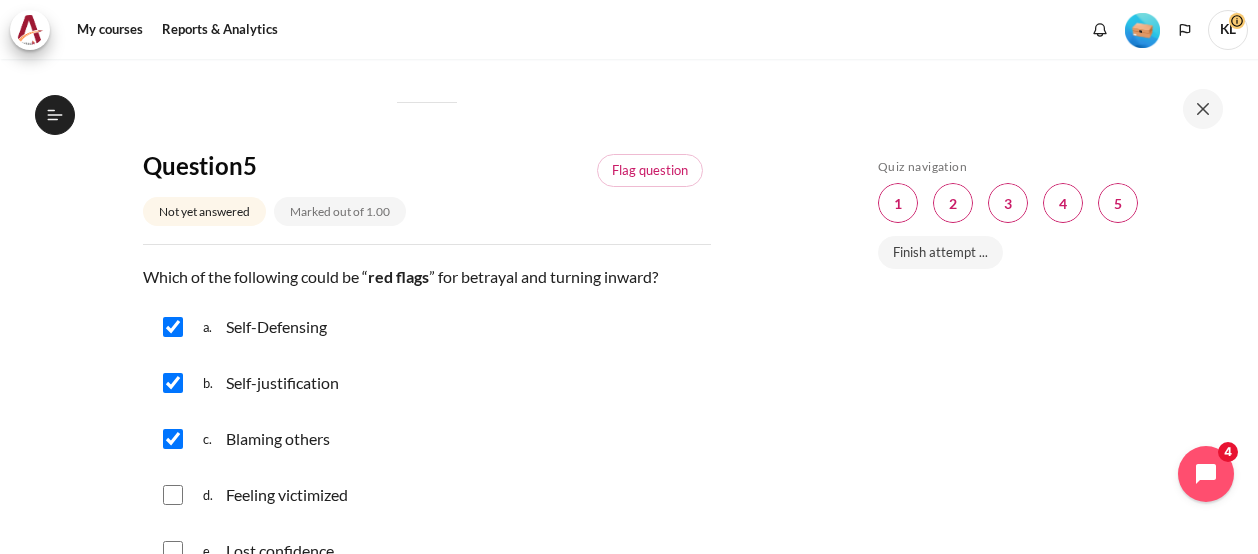 click at bounding box center (173, 495) 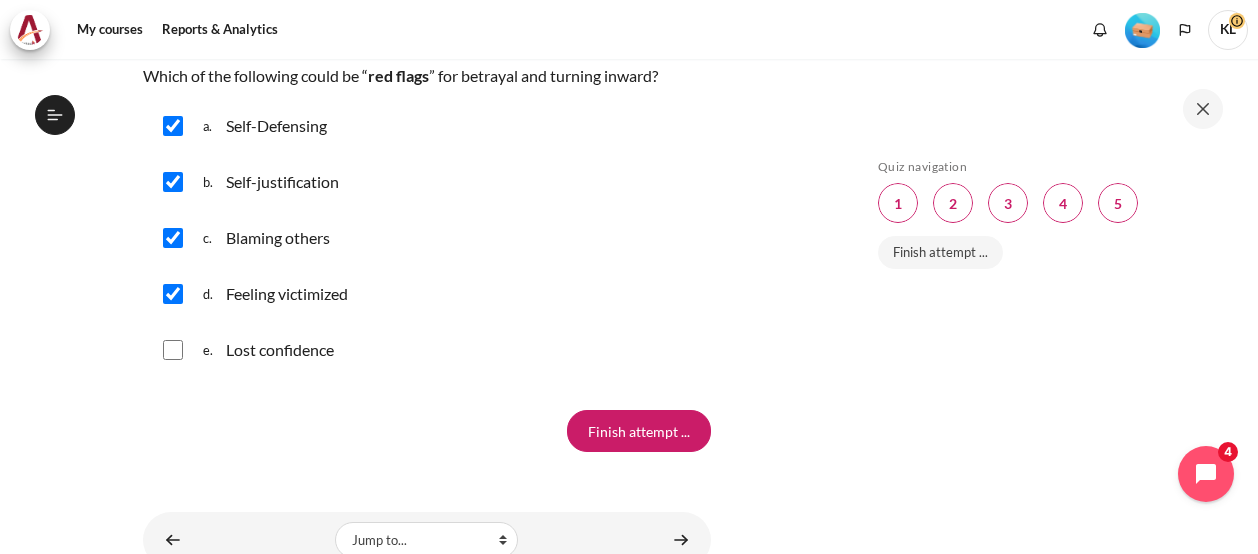 scroll, scrollTop: 2154, scrollLeft: 0, axis: vertical 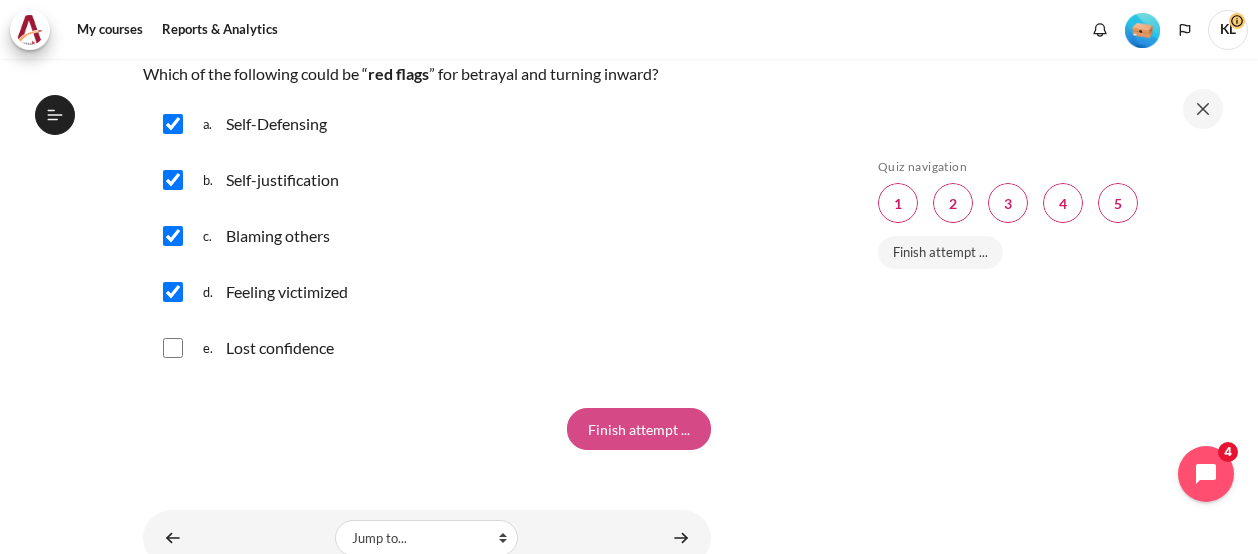 click on "Finish attempt ..." at bounding box center [639, 429] 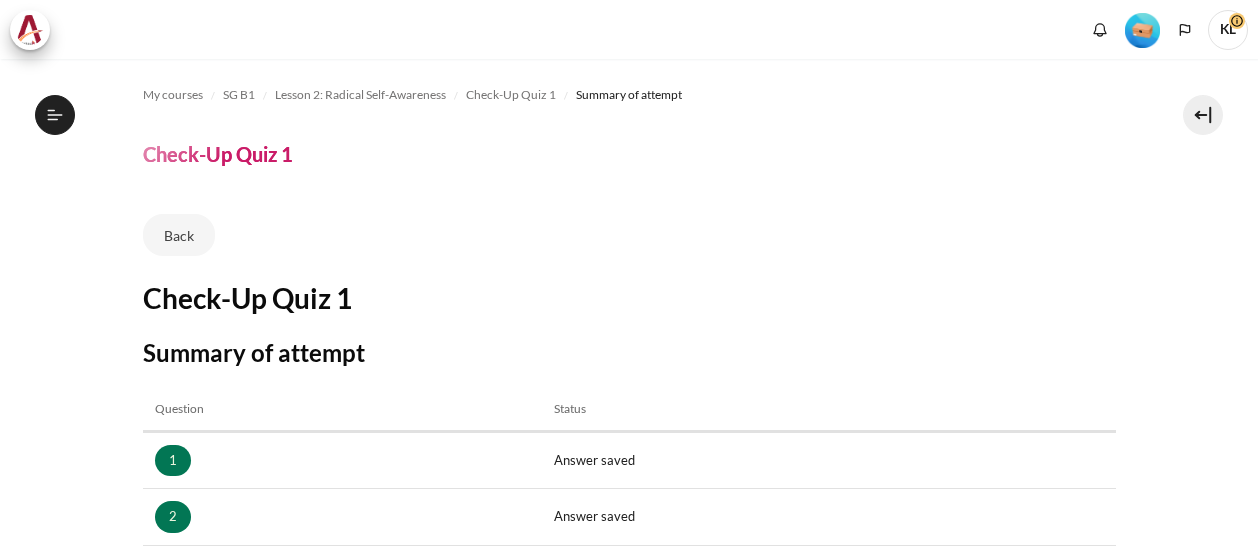 scroll, scrollTop: 0, scrollLeft: 0, axis: both 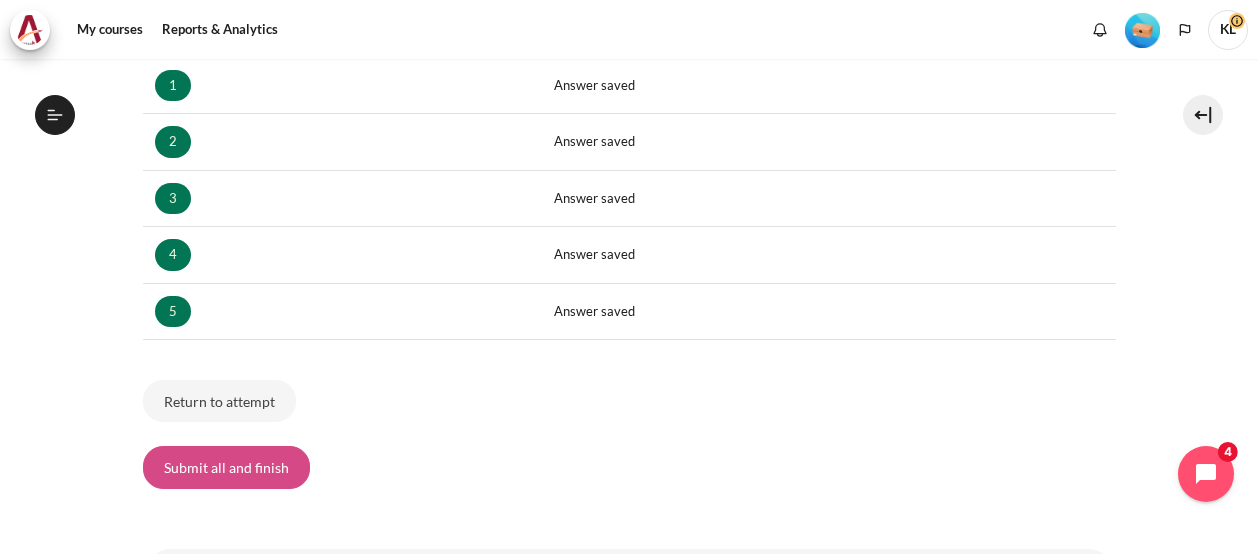 click on "Submit all and finish" at bounding box center (226, 467) 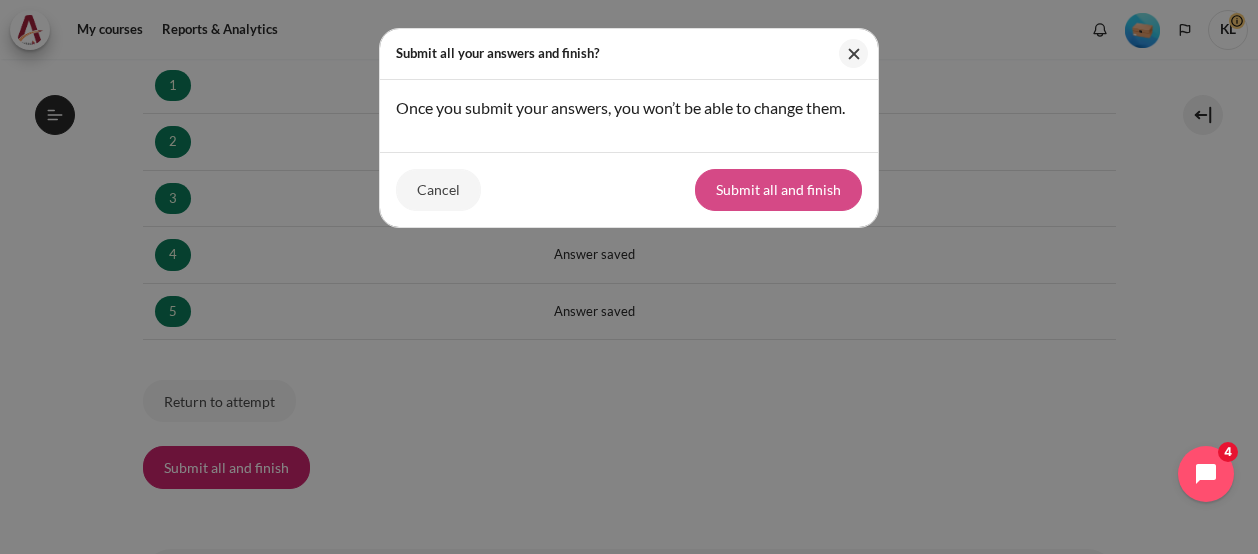 click on "Submit all and finish" at bounding box center [778, 190] 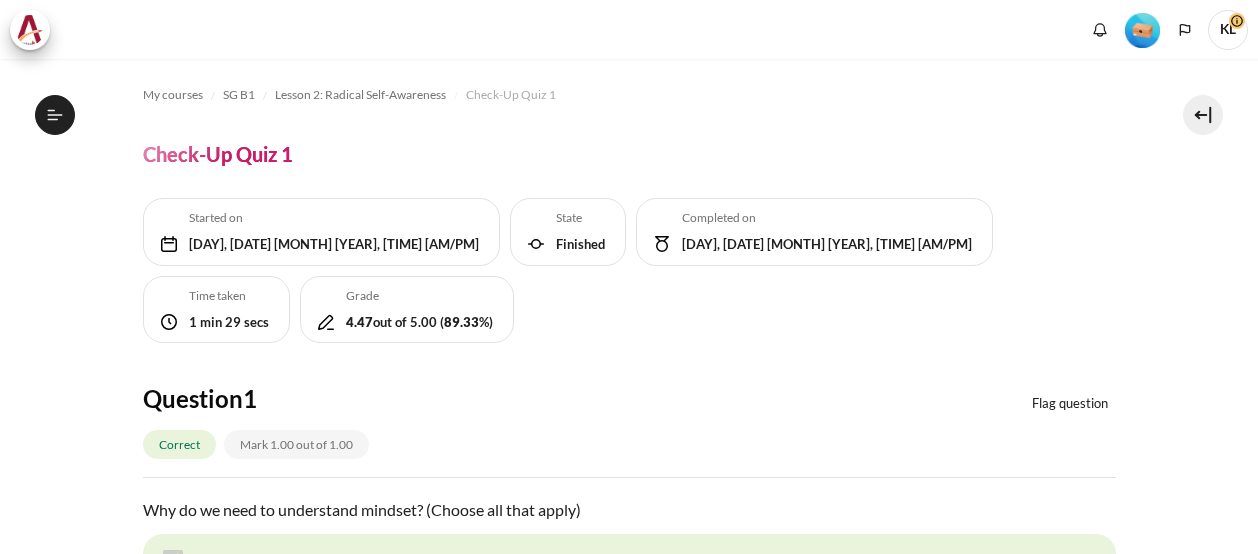 scroll, scrollTop: 0, scrollLeft: 0, axis: both 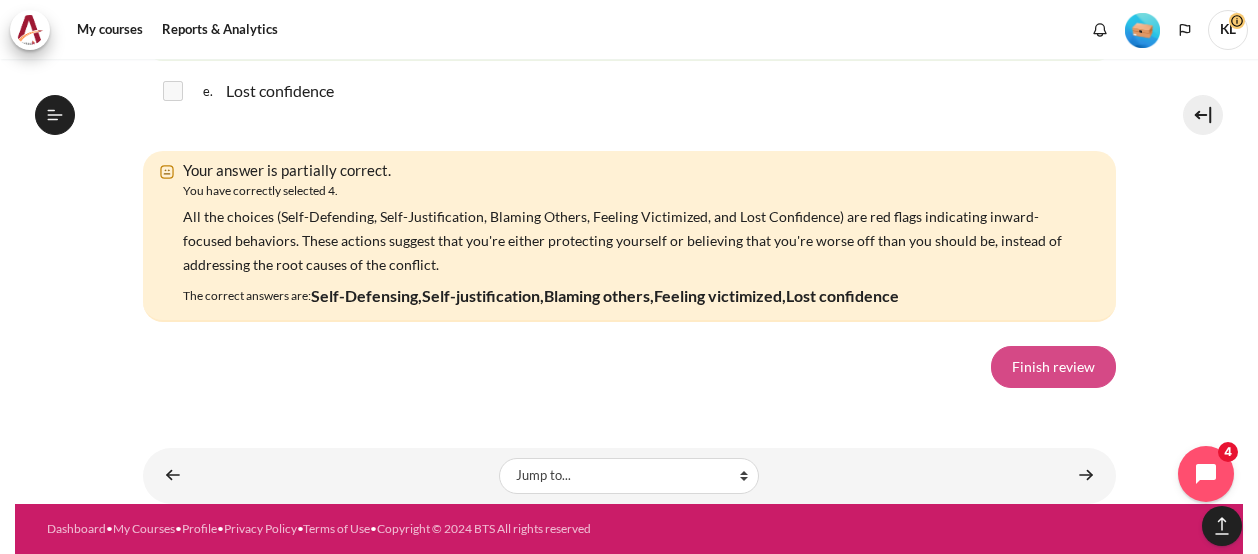 click on "Finish review" at bounding box center [1053, 367] 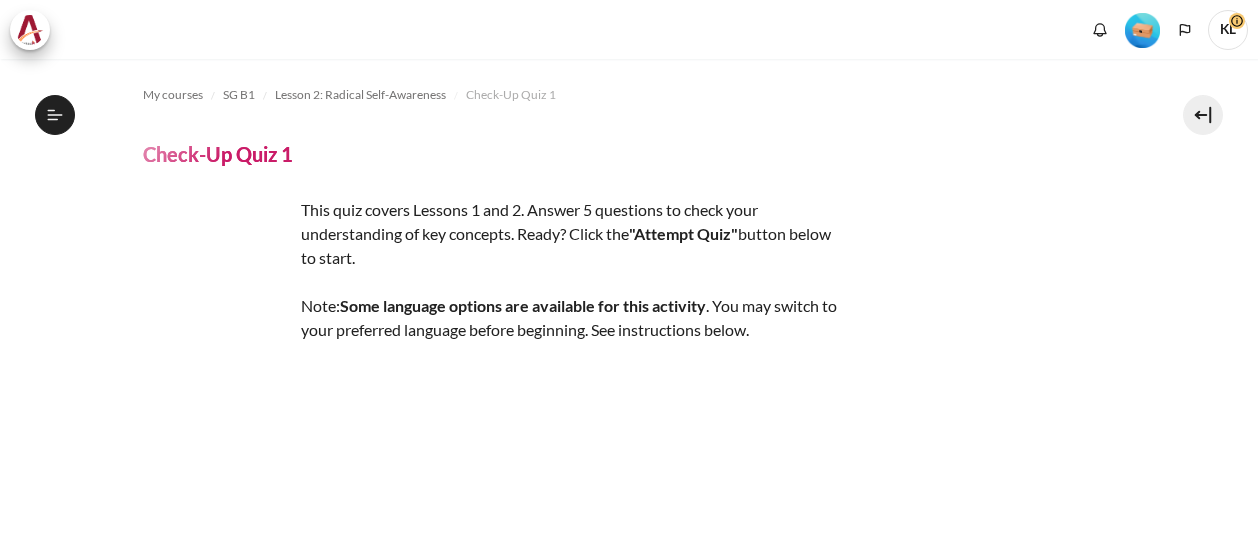 scroll, scrollTop: 0, scrollLeft: 0, axis: both 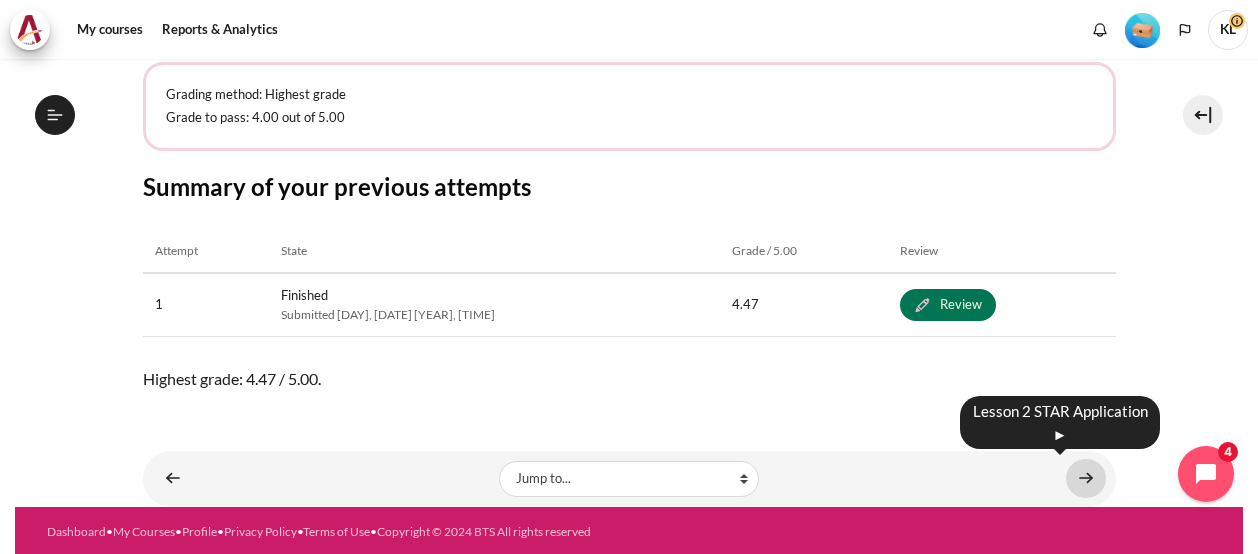 click at bounding box center (1086, 478) 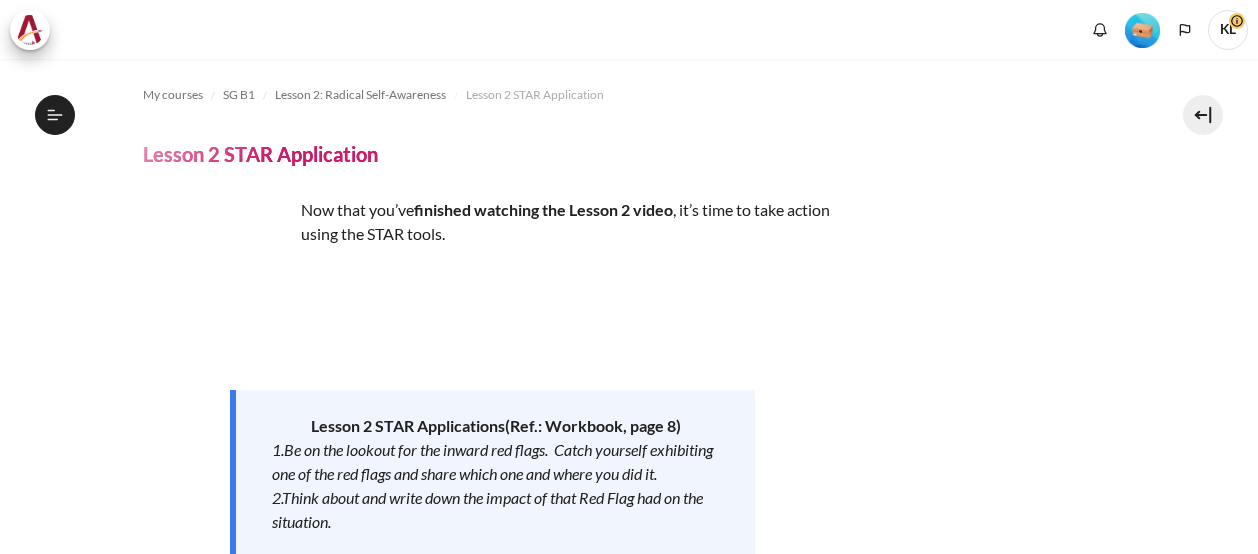 scroll, scrollTop: 0, scrollLeft: 0, axis: both 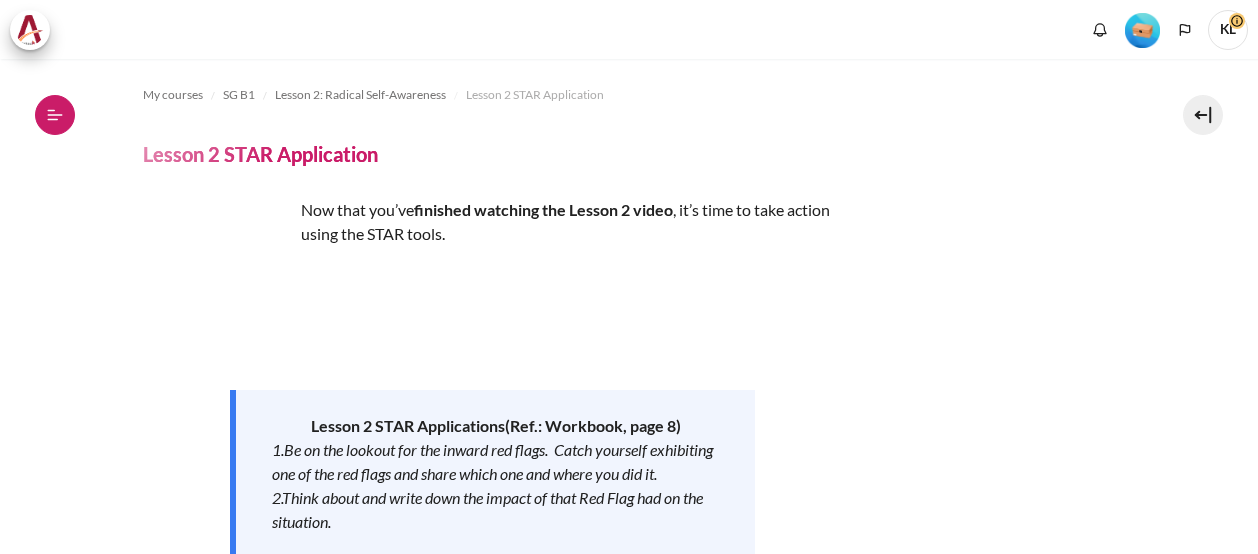 click 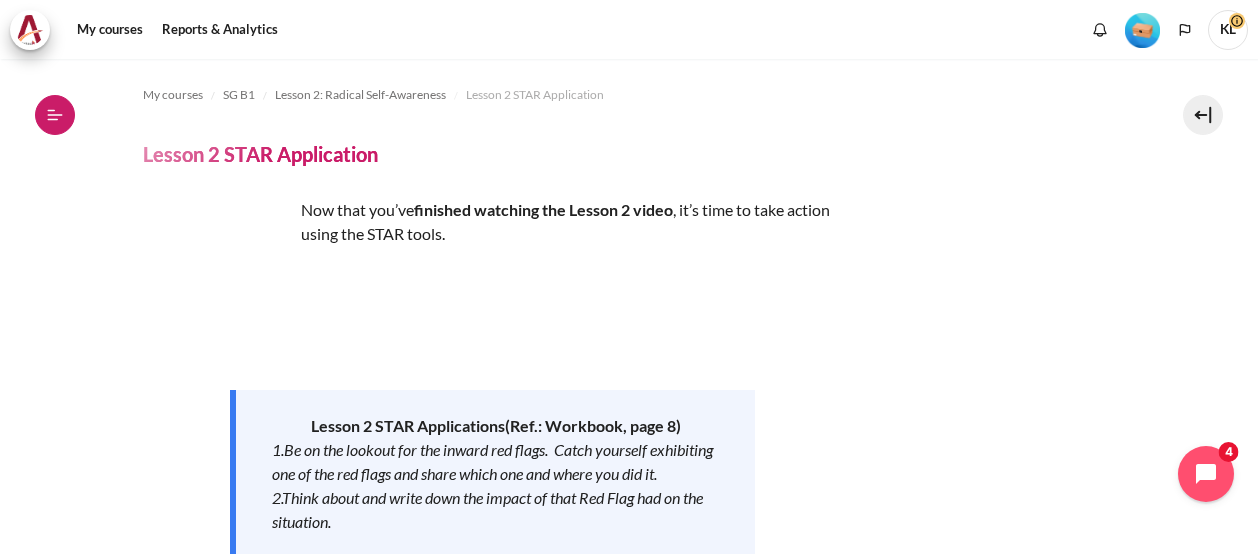 scroll, scrollTop: 424, scrollLeft: 0, axis: vertical 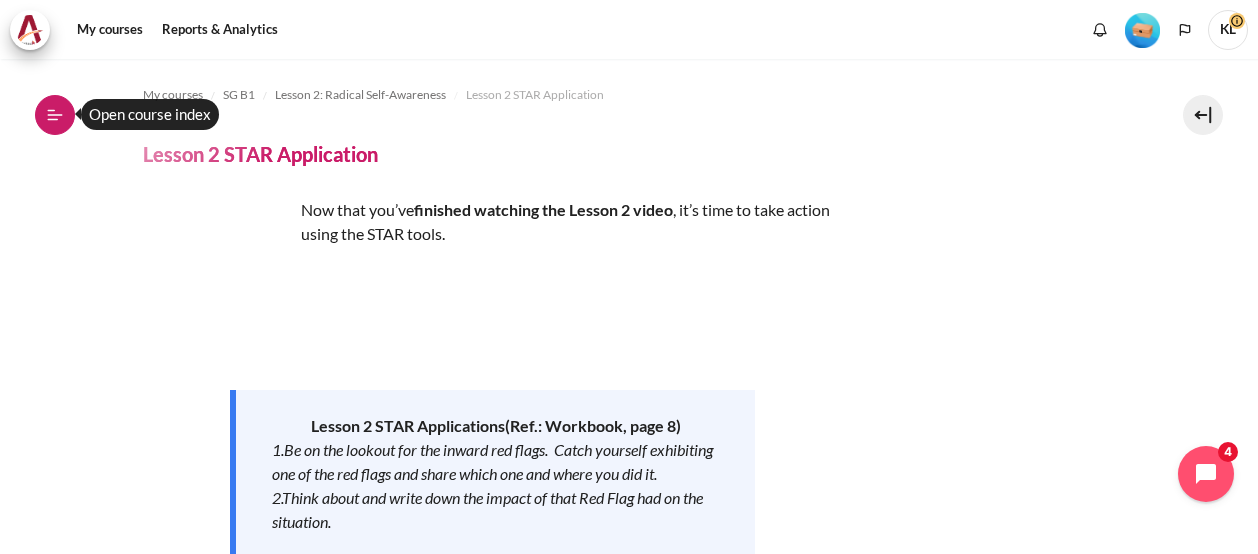 click 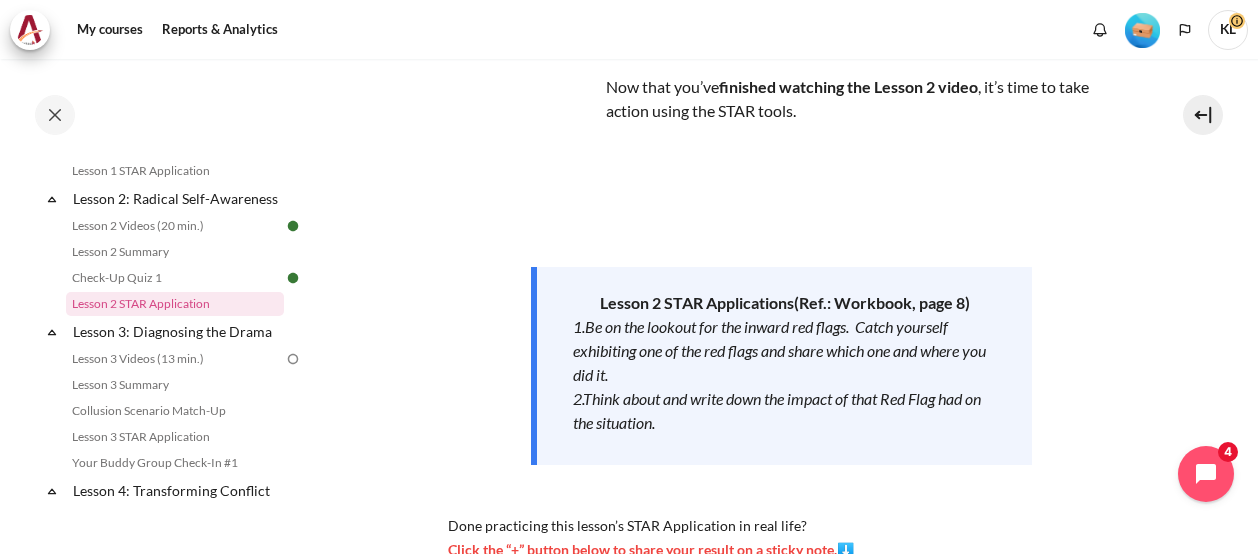 scroll, scrollTop: 124, scrollLeft: 0, axis: vertical 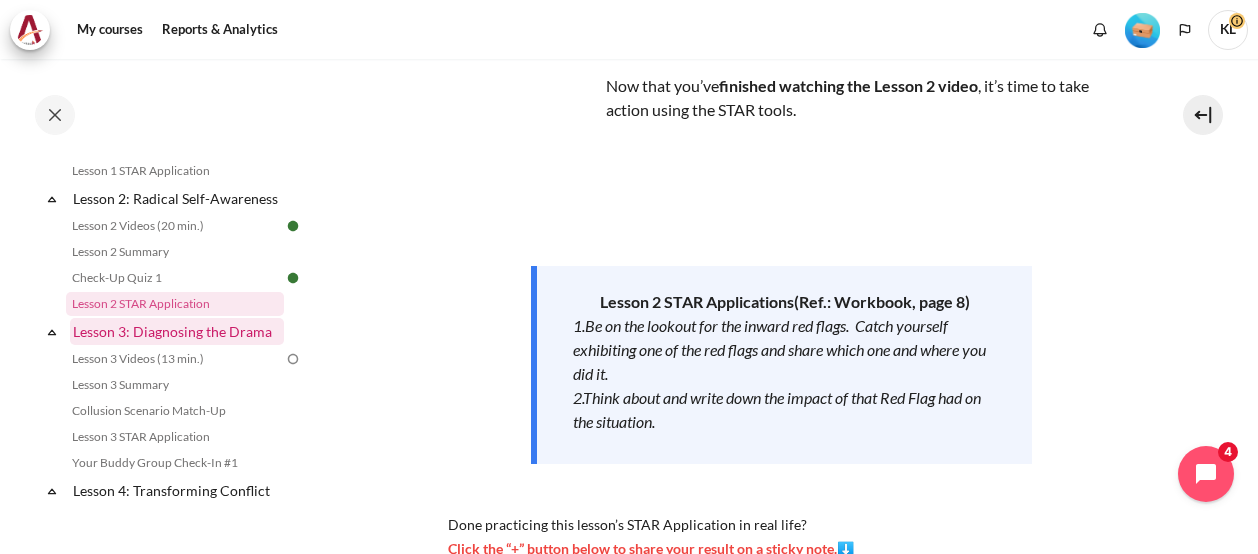 click on "Lesson 3: Diagnosing the Drama" at bounding box center (177, 331) 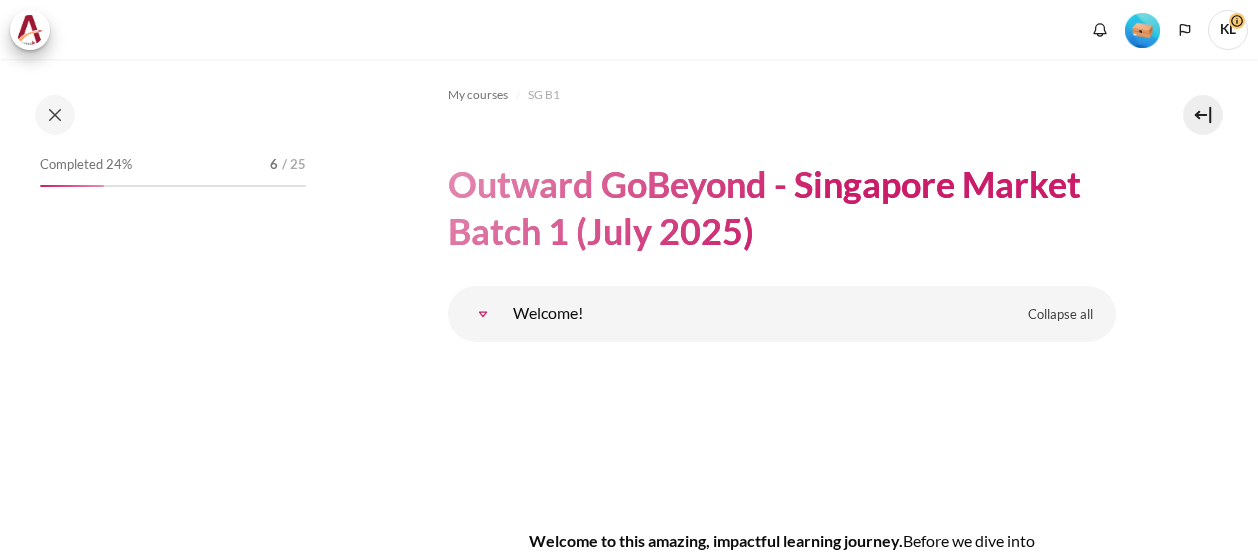scroll, scrollTop: 0, scrollLeft: 0, axis: both 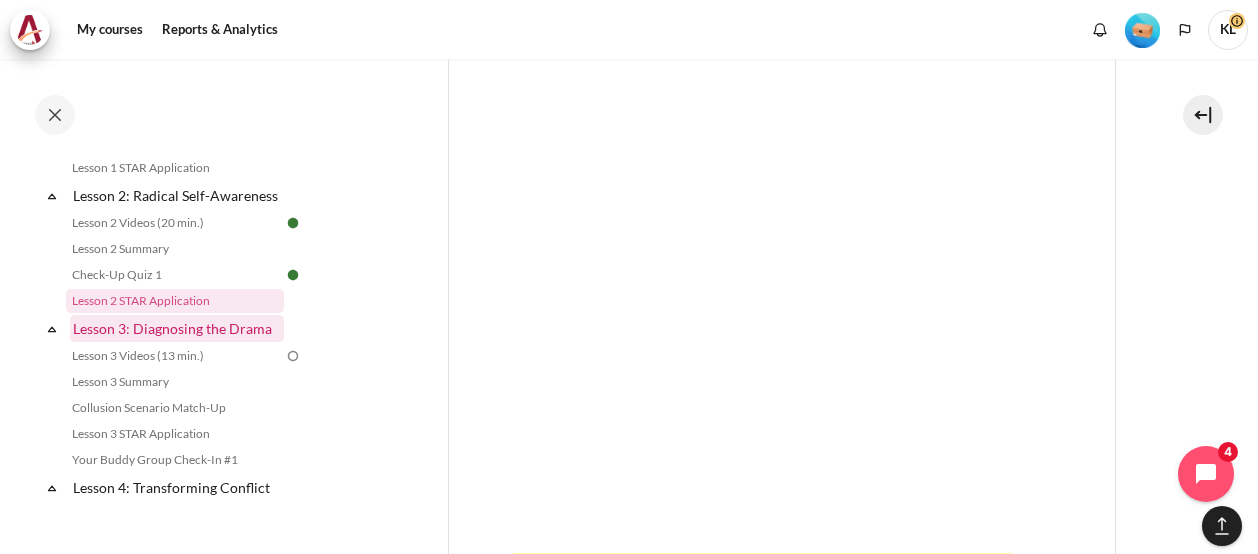 click on "Lesson 3: Diagnosing the Drama" at bounding box center (177, 328) 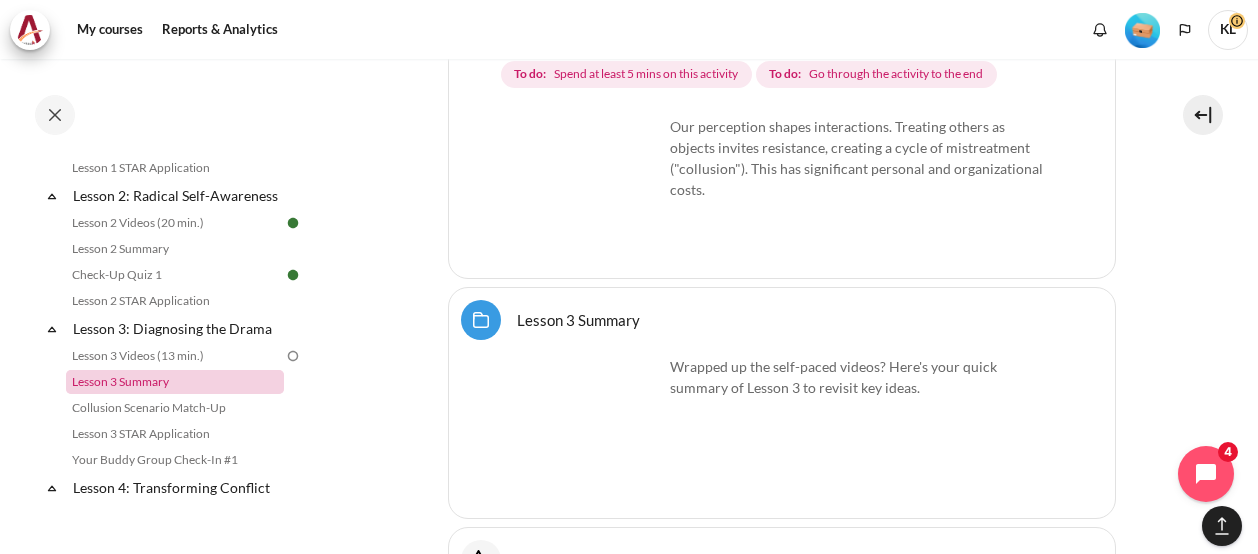 scroll, scrollTop: 7236, scrollLeft: 0, axis: vertical 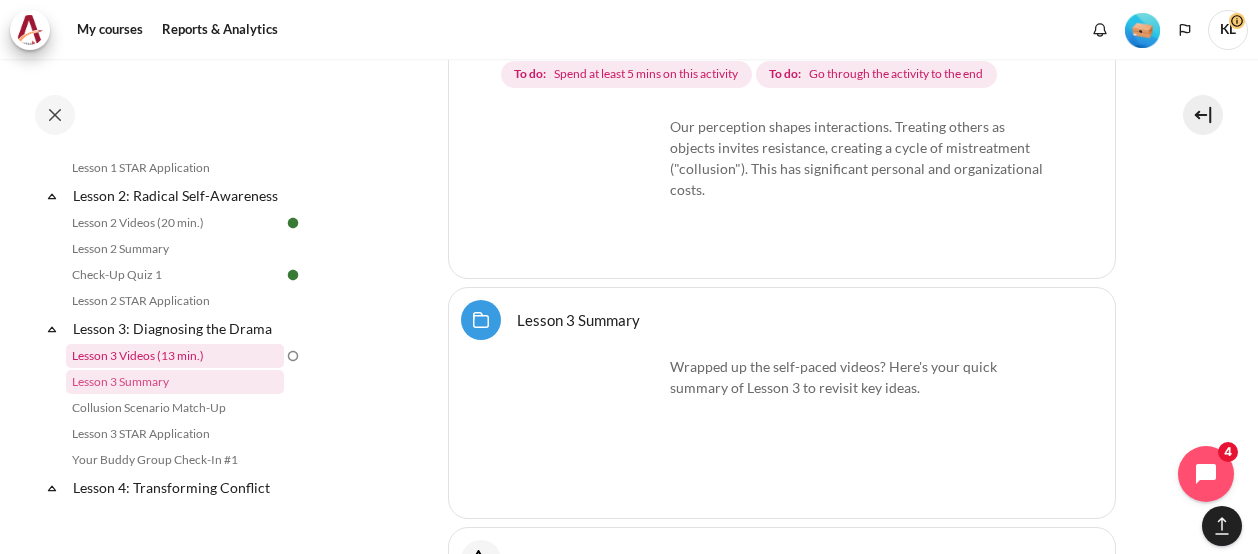 click on "Lesson 3 Videos (13 min.)" at bounding box center (175, 356) 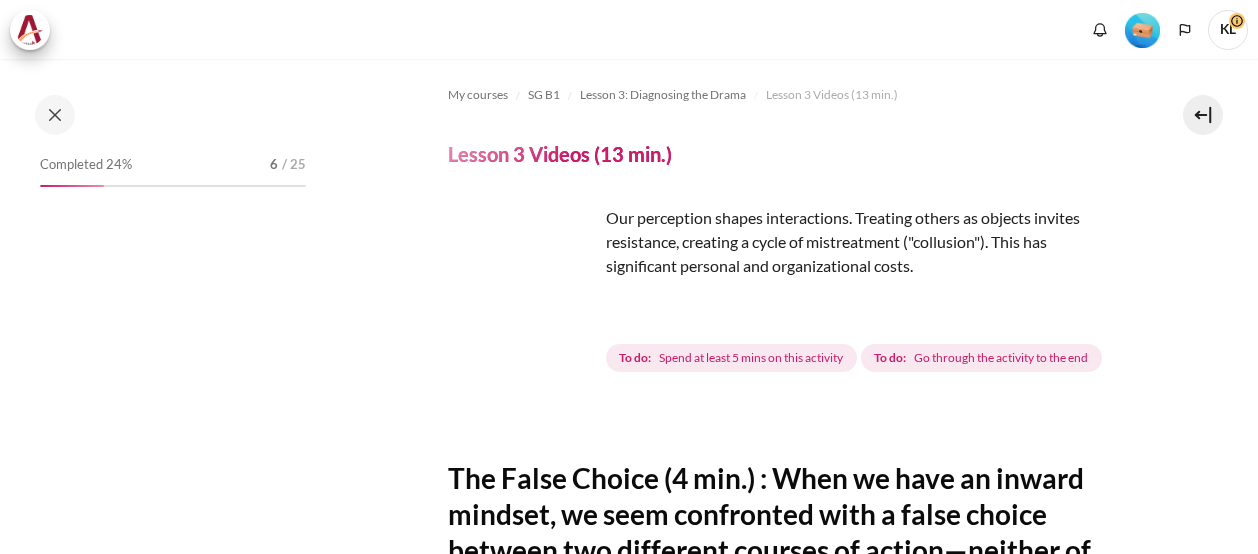 scroll, scrollTop: 0, scrollLeft: 0, axis: both 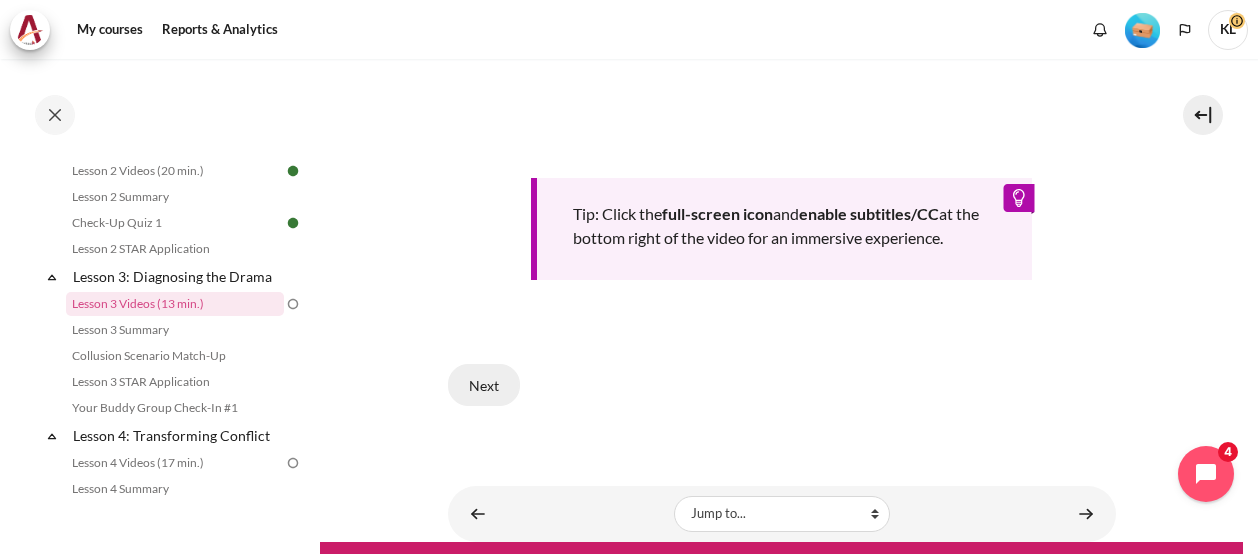 click on "Next" at bounding box center (484, 385) 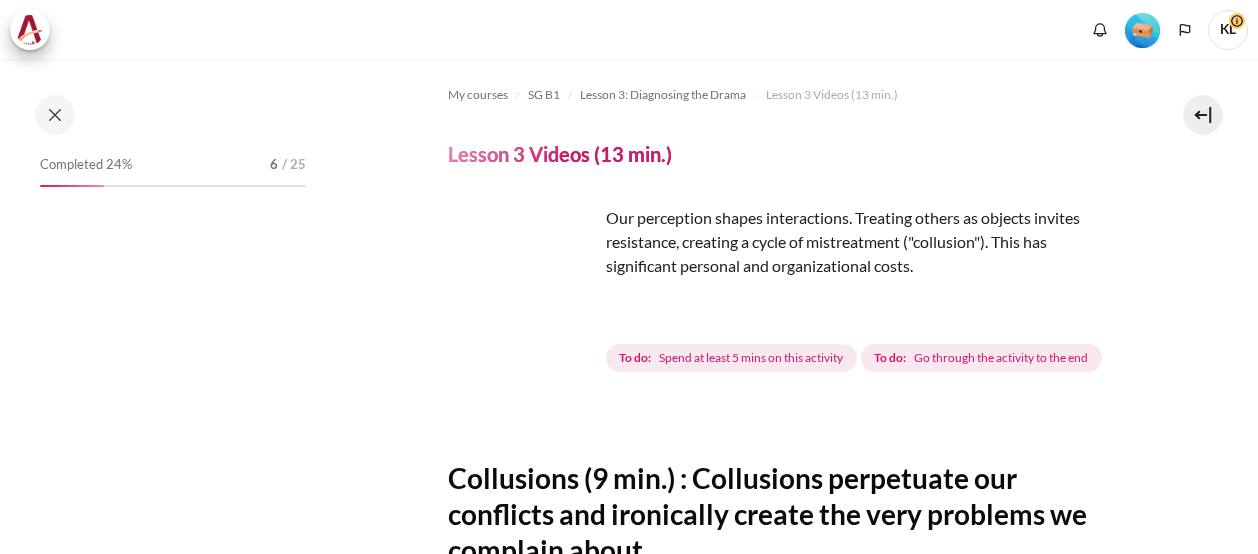 scroll, scrollTop: 0, scrollLeft: 0, axis: both 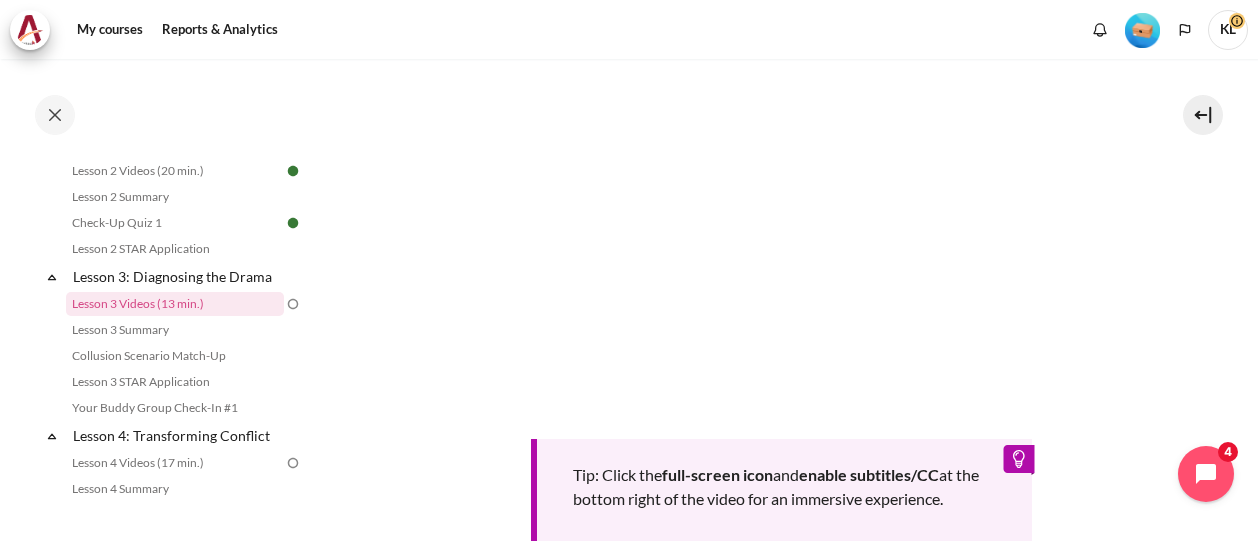 click on "My courses
SG B1
Lesson 3: Diagnosing the Drama
Lesson 3 Videos (13 min.)
Lesson 3 Videos (13 min.)
Completion requirements" at bounding box center (781, 136) 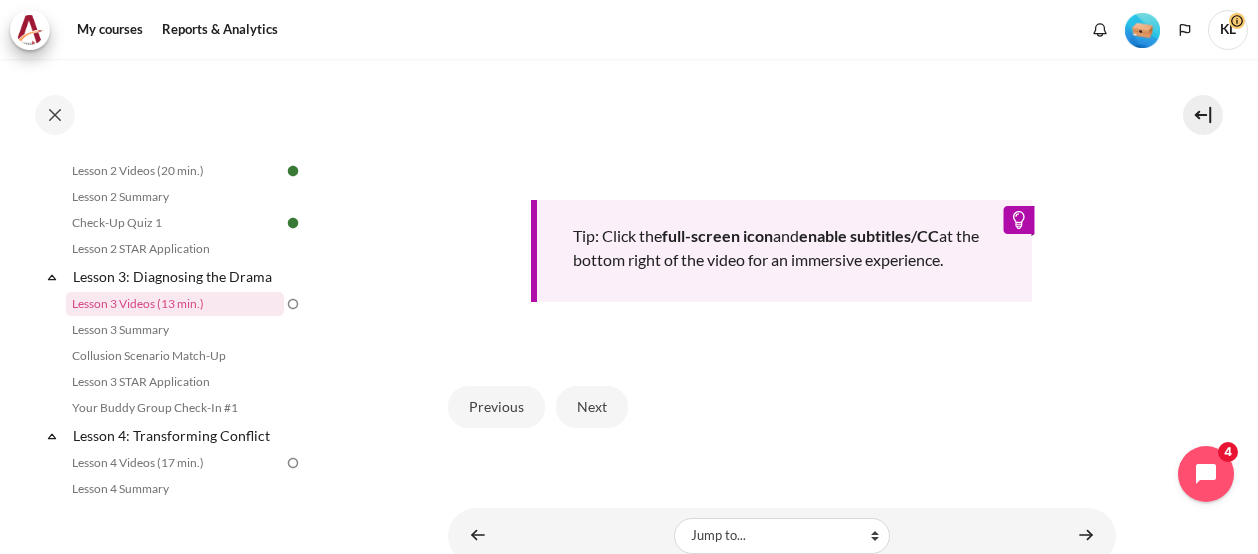scroll, scrollTop: 830, scrollLeft: 0, axis: vertical 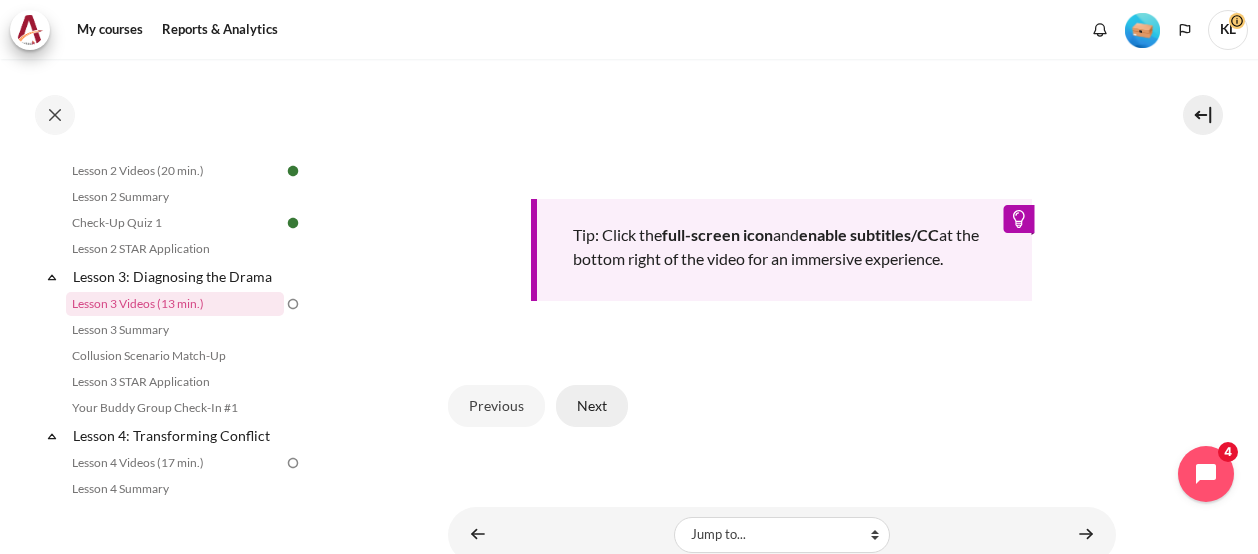 click on "Next" at bounding box center [592, 406] 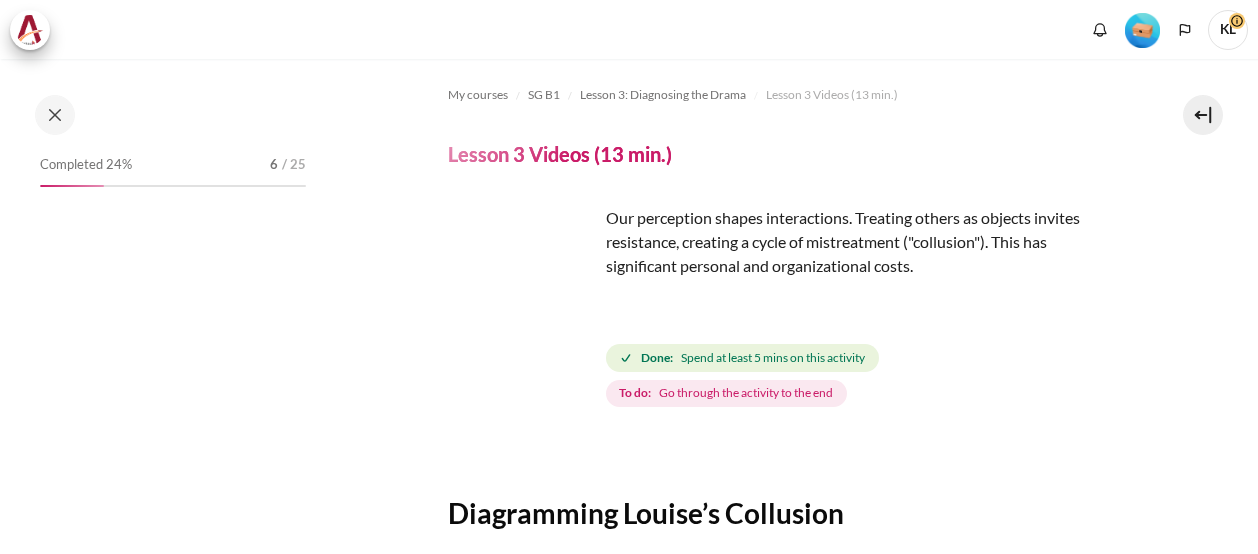 scroll, scrollTop: 0, scrollLeft: 0, axis: both 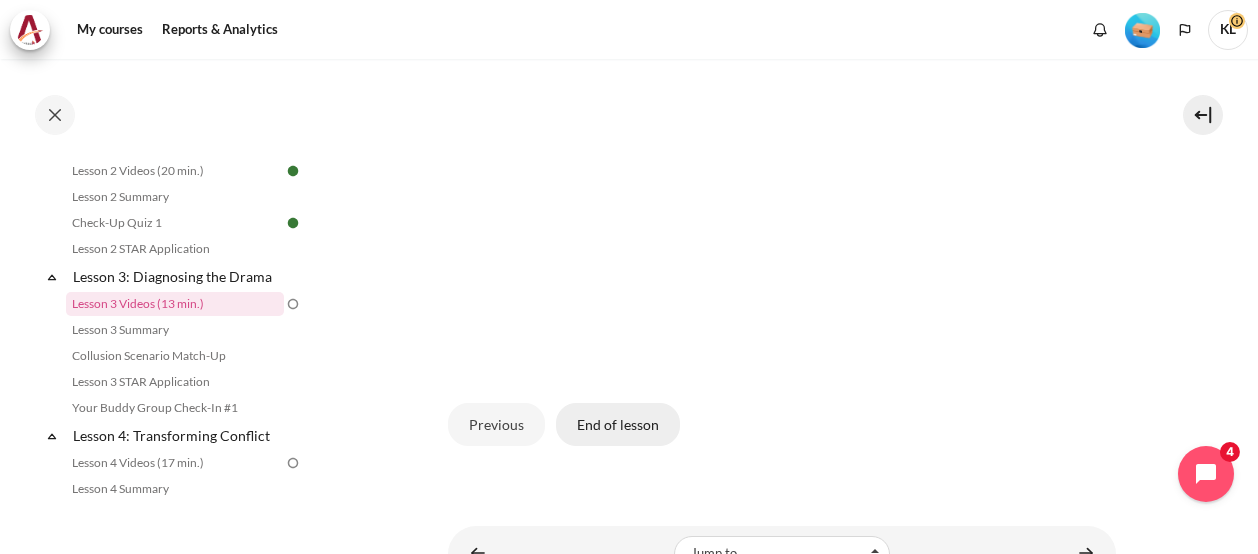 click on "End of lesson" at bounding box center (618, 424) 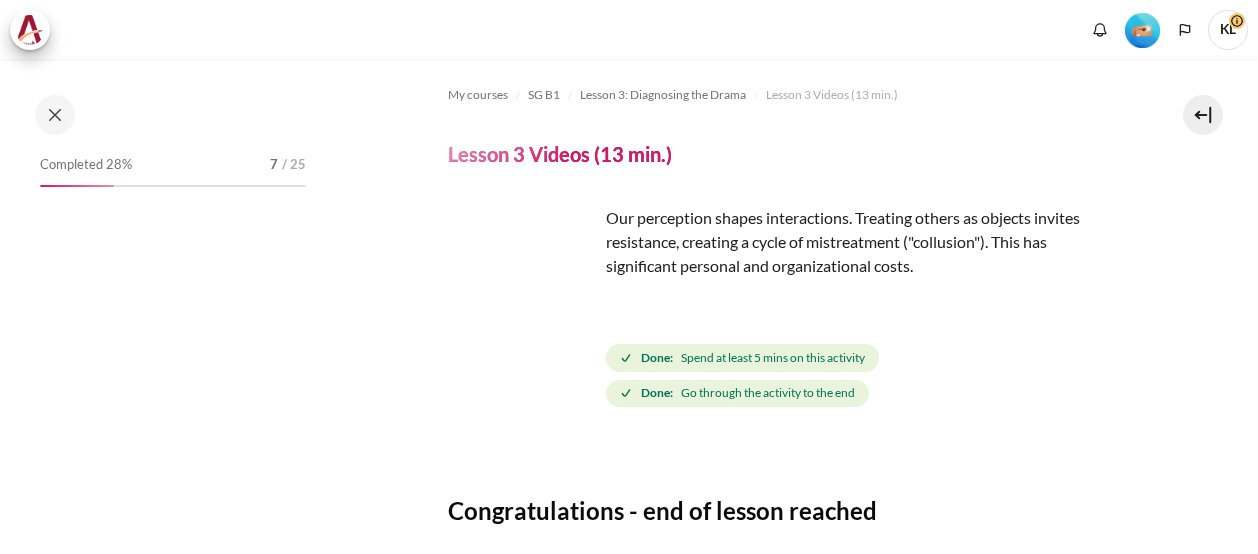 scroll, scrollTop: 0, scrollLeft: 0, axis: both 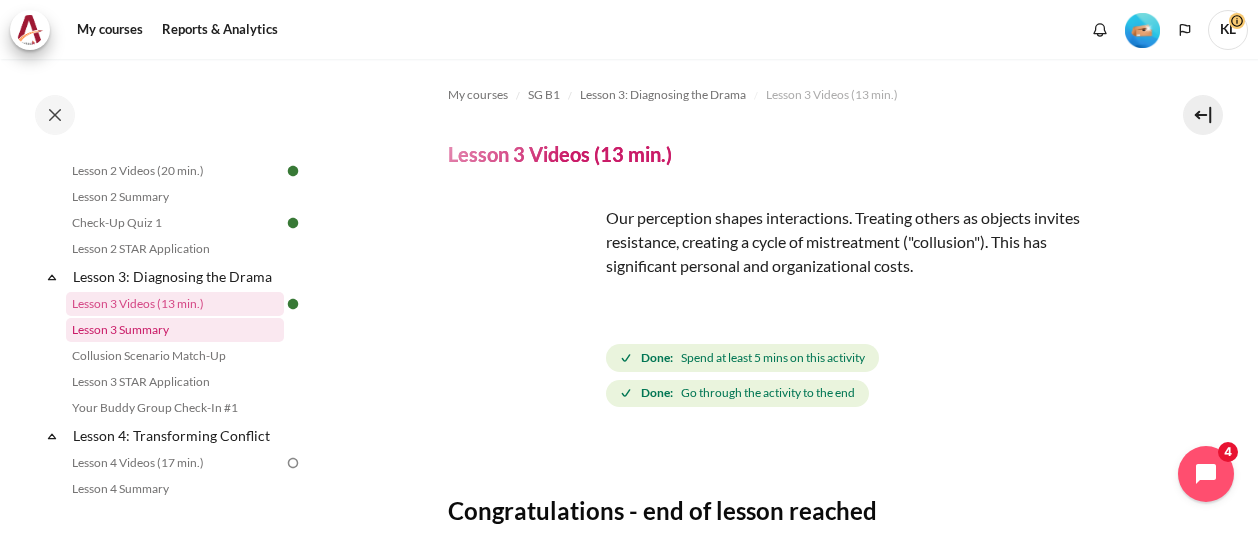 click on "Lesson 3 Summary" at bounding box center [175, 330] 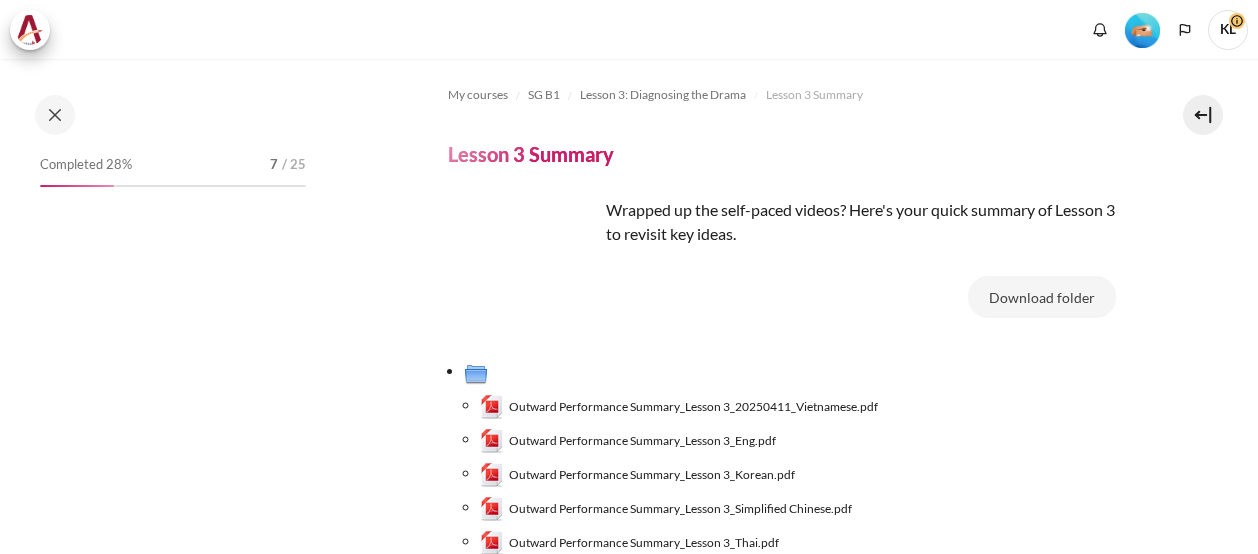 scroll, scrollTop: 0, scrollLeft: 0, axis: both 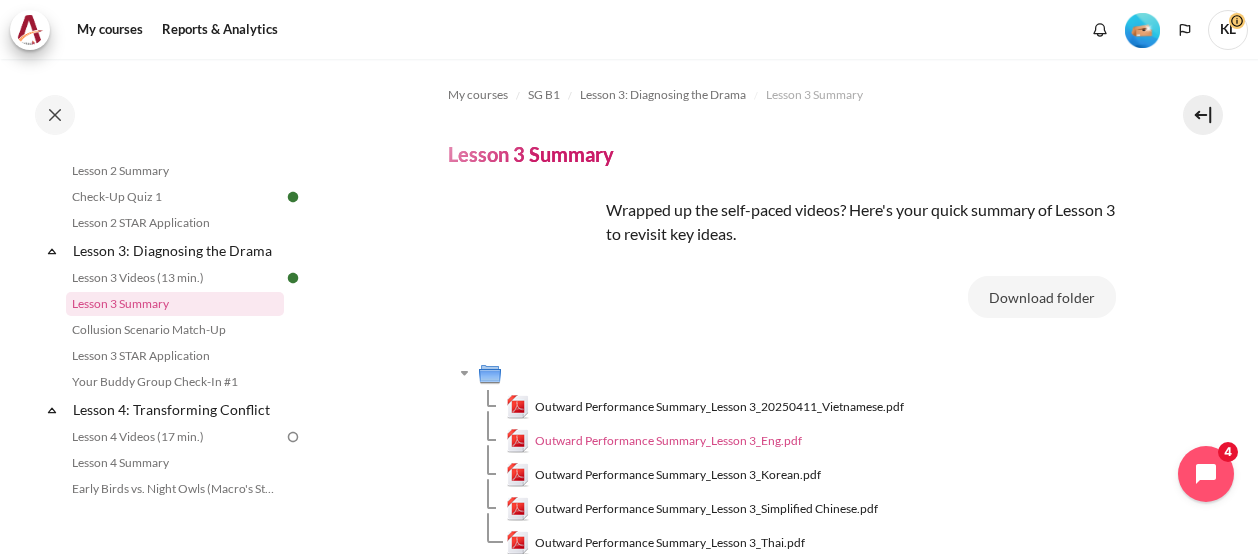 click on "Outward Performance Summary_Lesson 3_Eng.pdf" at bounding box center [668, 441] 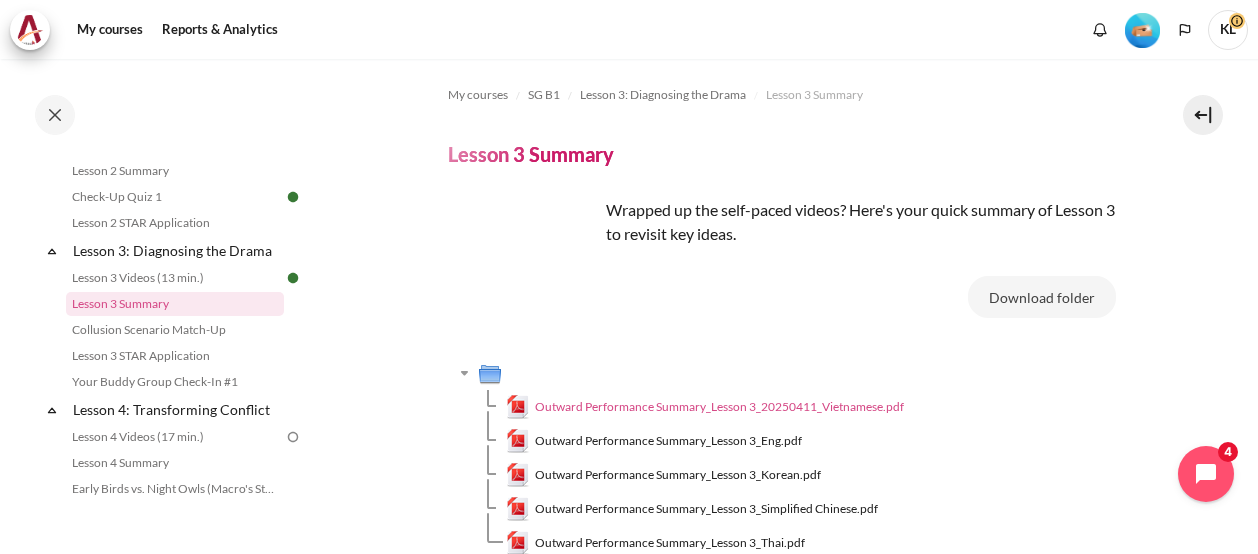 scroll, scrollTop: 205, scrollLeft: 0, axis: vertical 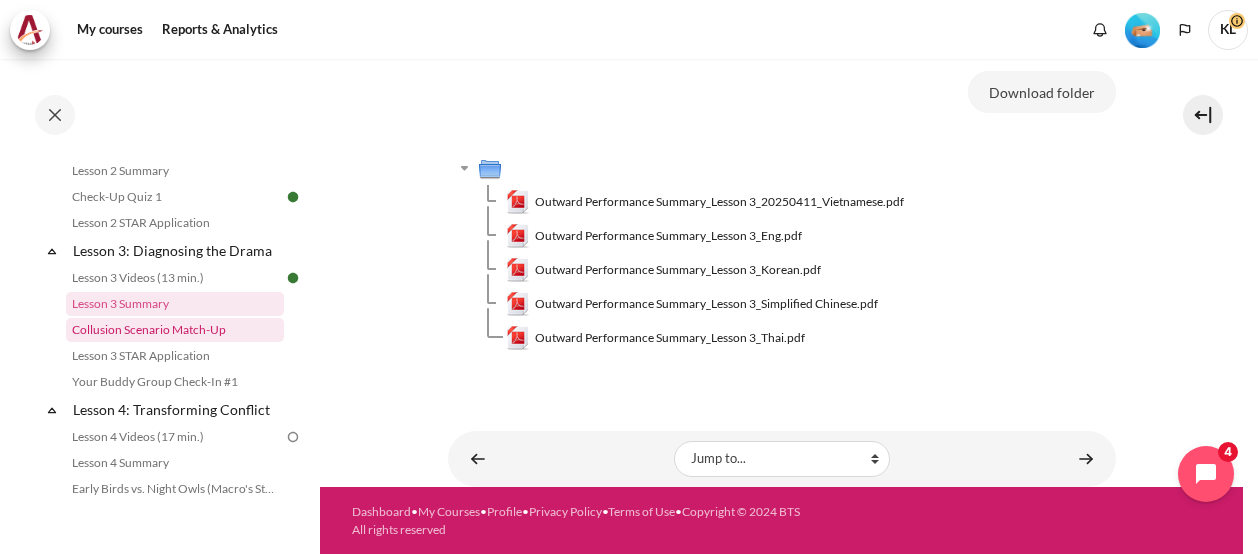 click on "Collusion Scenario Match-Up" at bounding box center [175, 330] 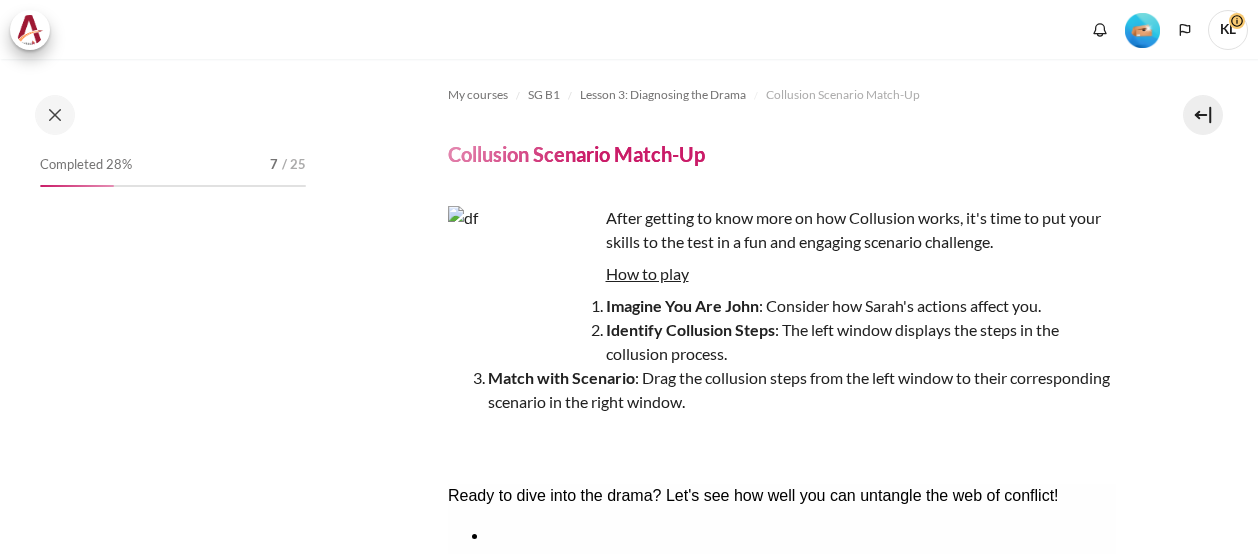 scroll, scrollTop: 0, scrollLeft: 0, axis: both 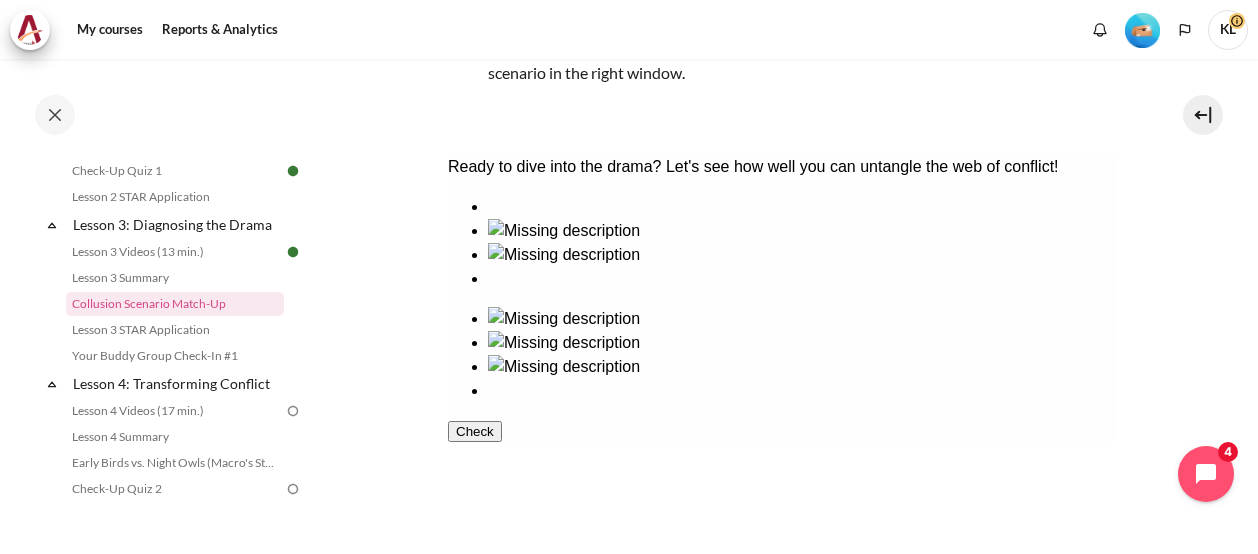 drag, startPoint x: 847, startPoint y: 334, endPoint x: 863, endPoint y: 310, distance: 28.84441 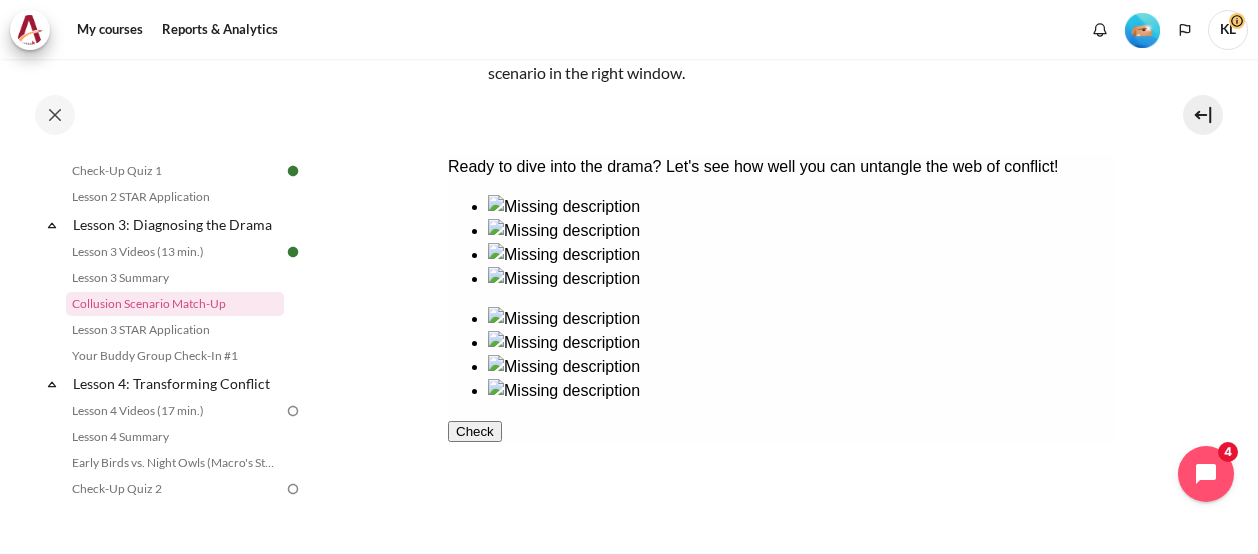 click at bounding box center [781, 355] 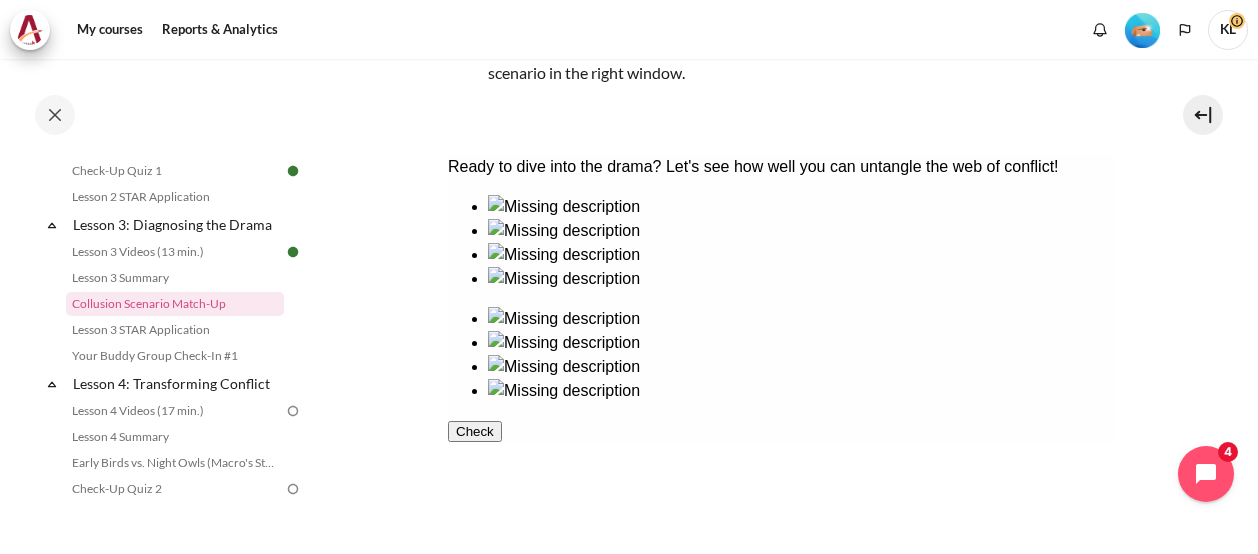click at bounding box center (801, 267) 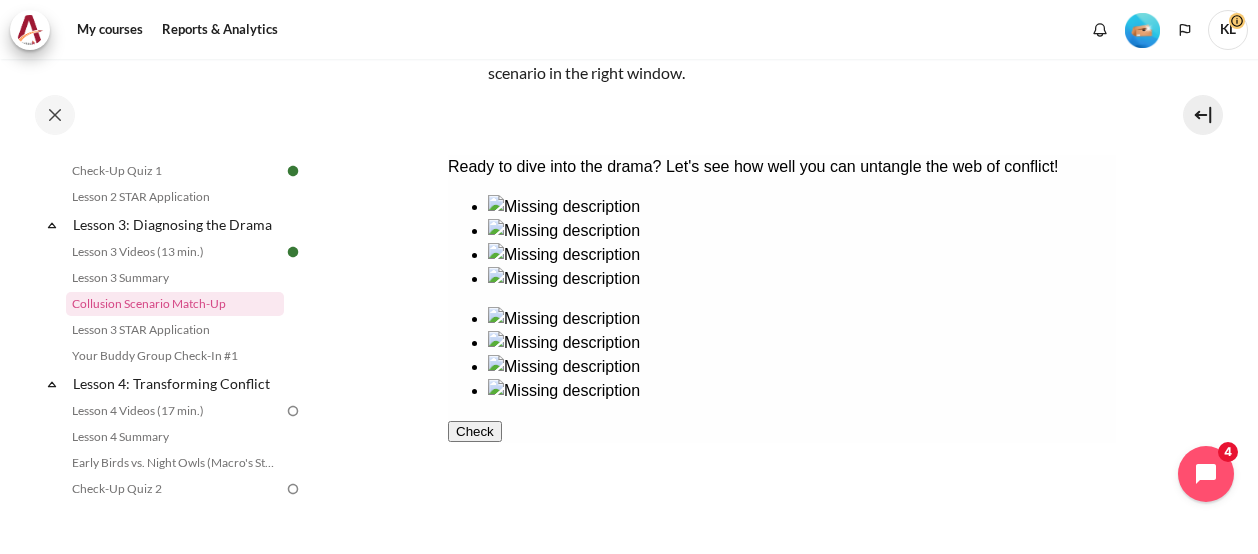 click at bounding box center [801, 331] 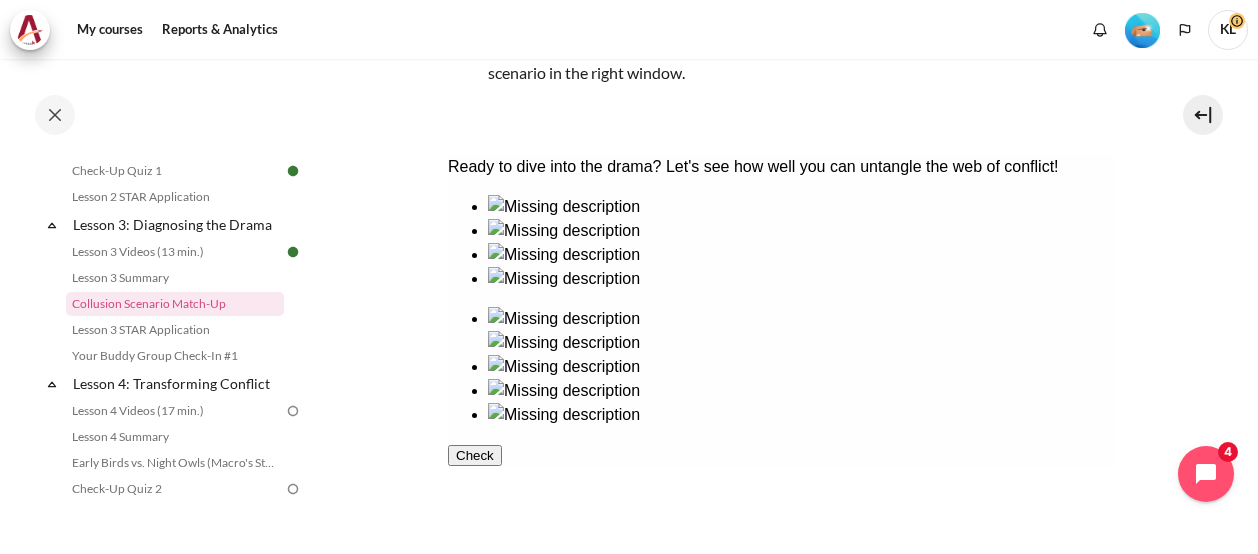 click at bounding box center (801, 291) 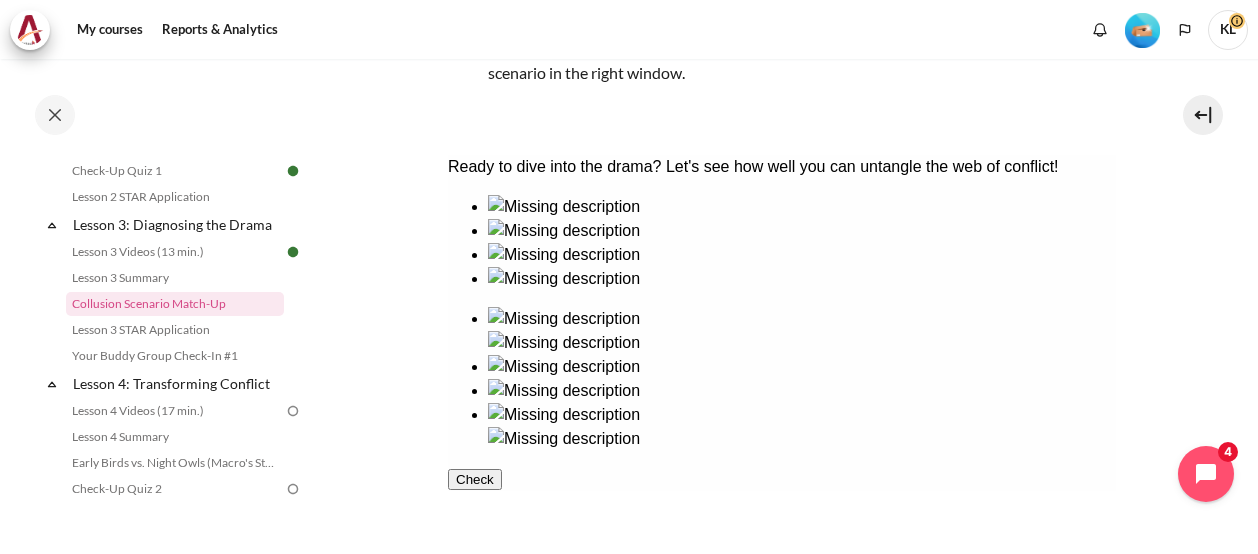 click at bounding box center [801, 219] 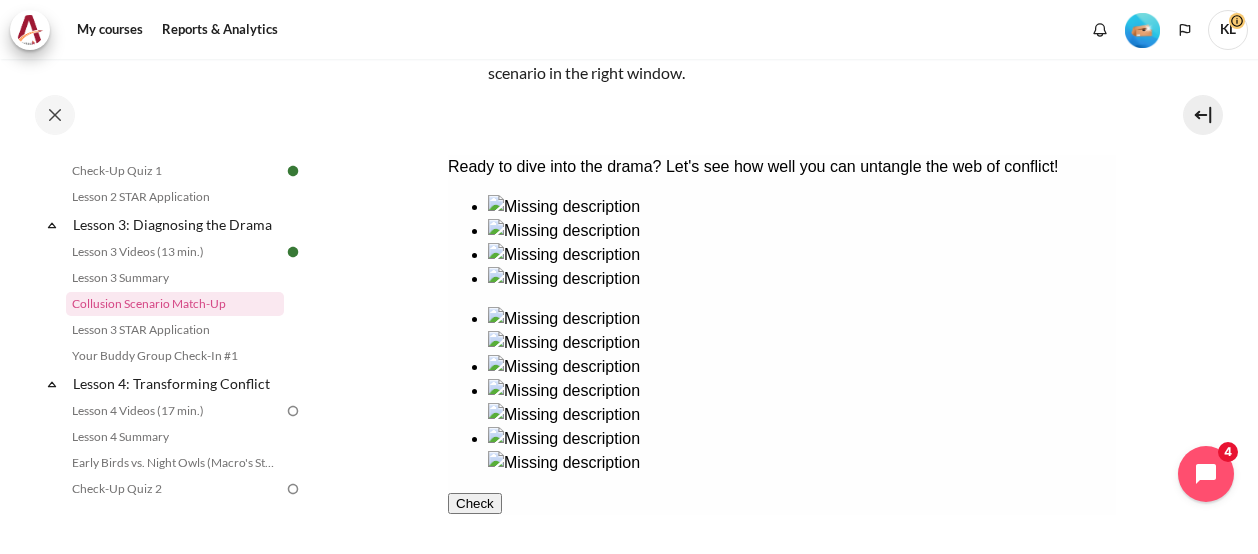 click at bounding box center (801, 243) 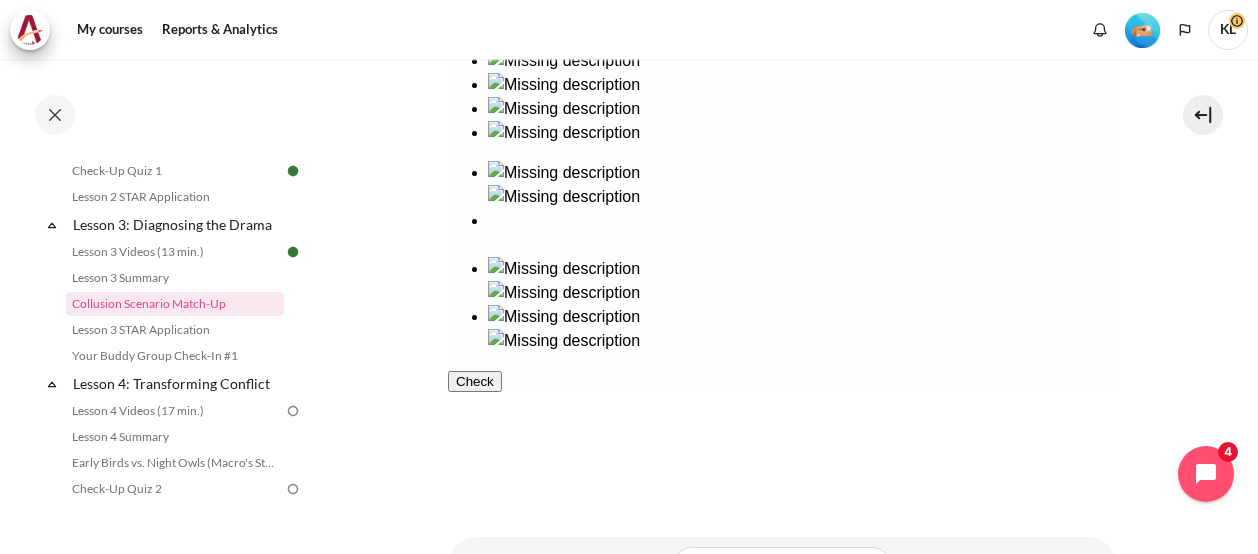 scroll, scrollTop: 476, scrollLeft: 0, axis: vertical 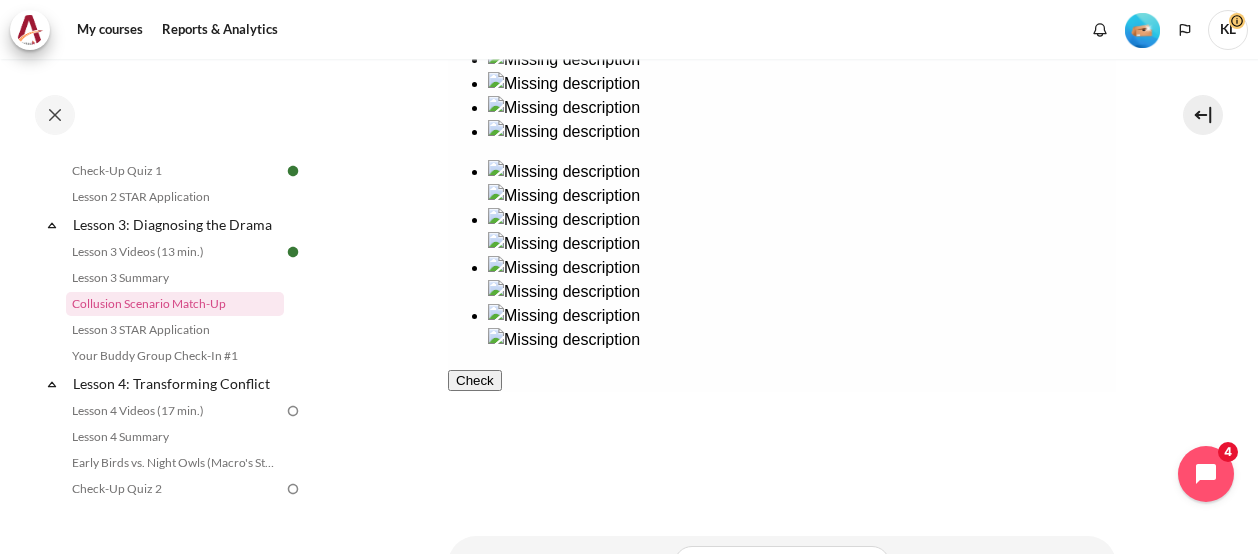 click on "Check" at bounding box center [474, 380] 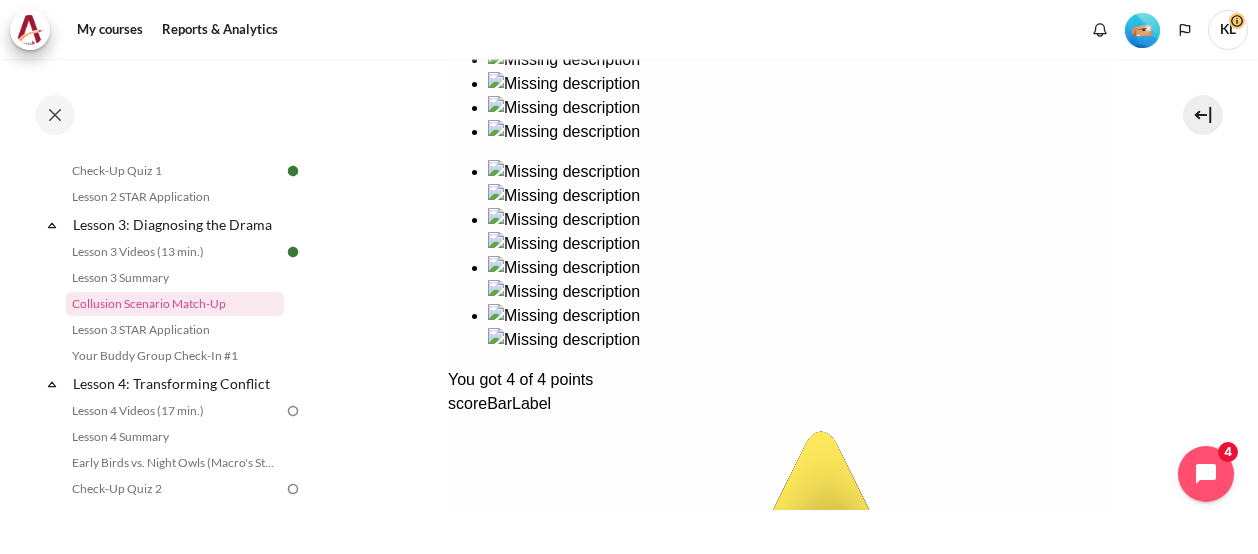scroll, scrollTop: 616, scrollLeft: 0, axis: vertical 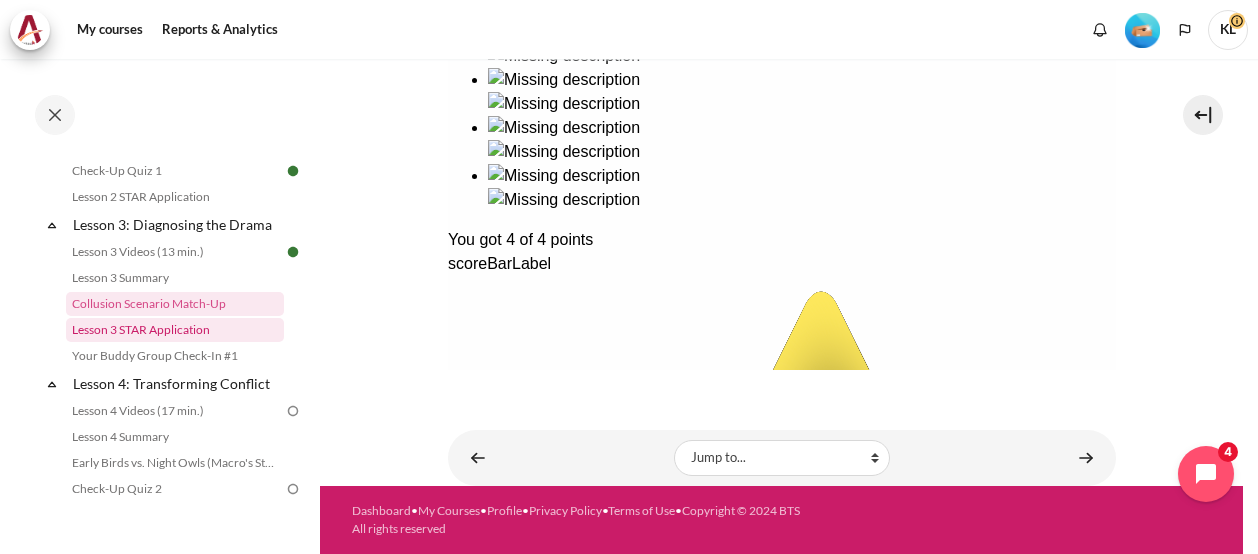 click on "Lesson 3 STAR Application" at bounding box center [175, 330] 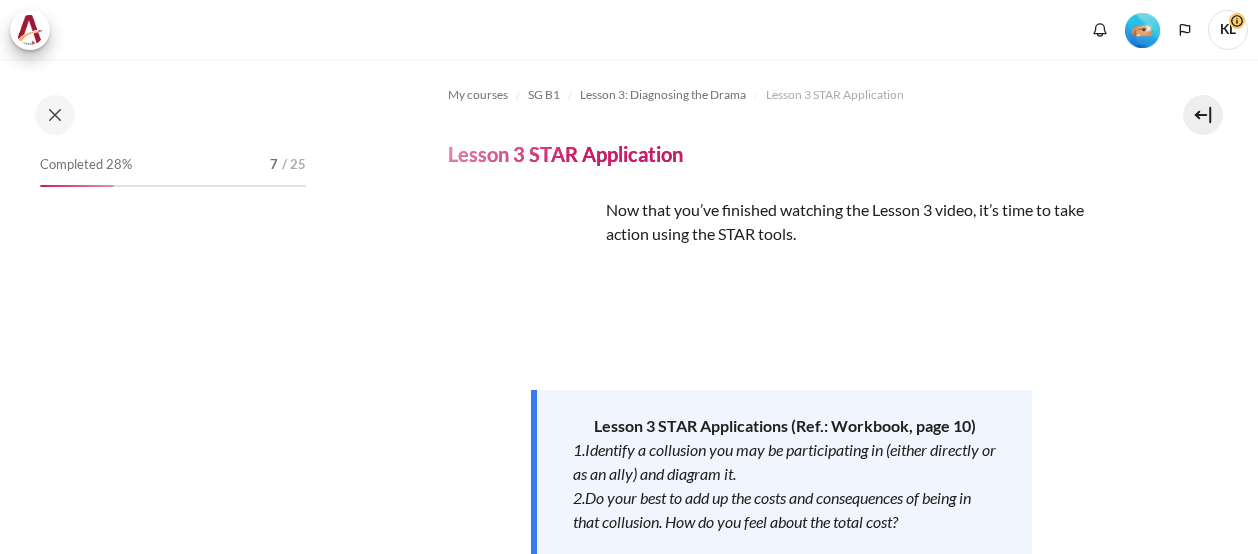 scroll, scrollTop: 0, scrollLeft: 0, axis: both 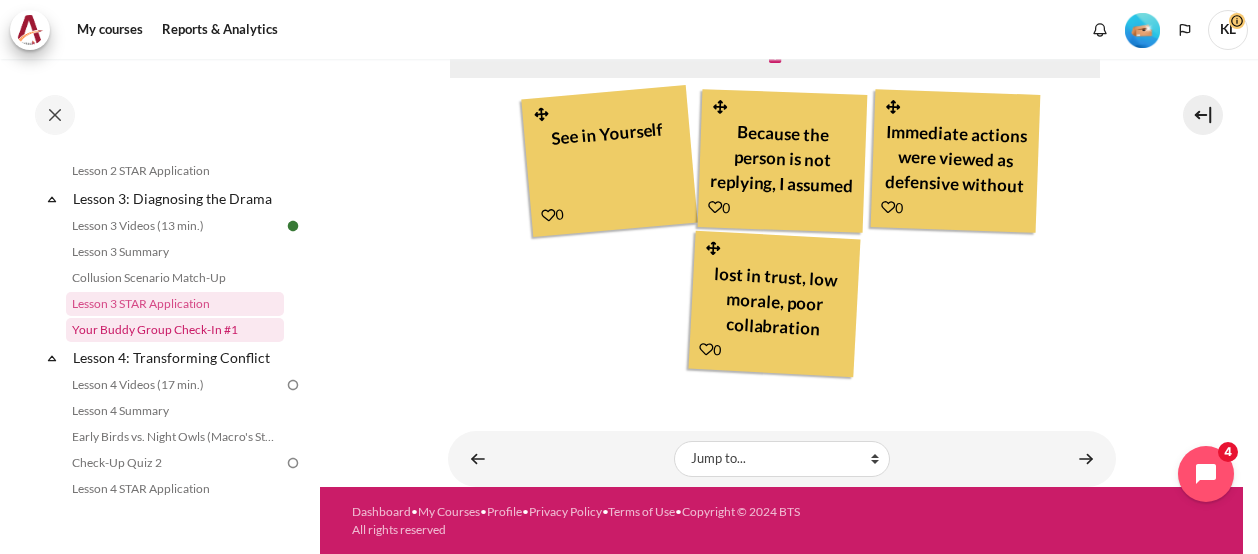 click on "Your Buddy  Group Check-In #1" at bounding box center (175, 330) 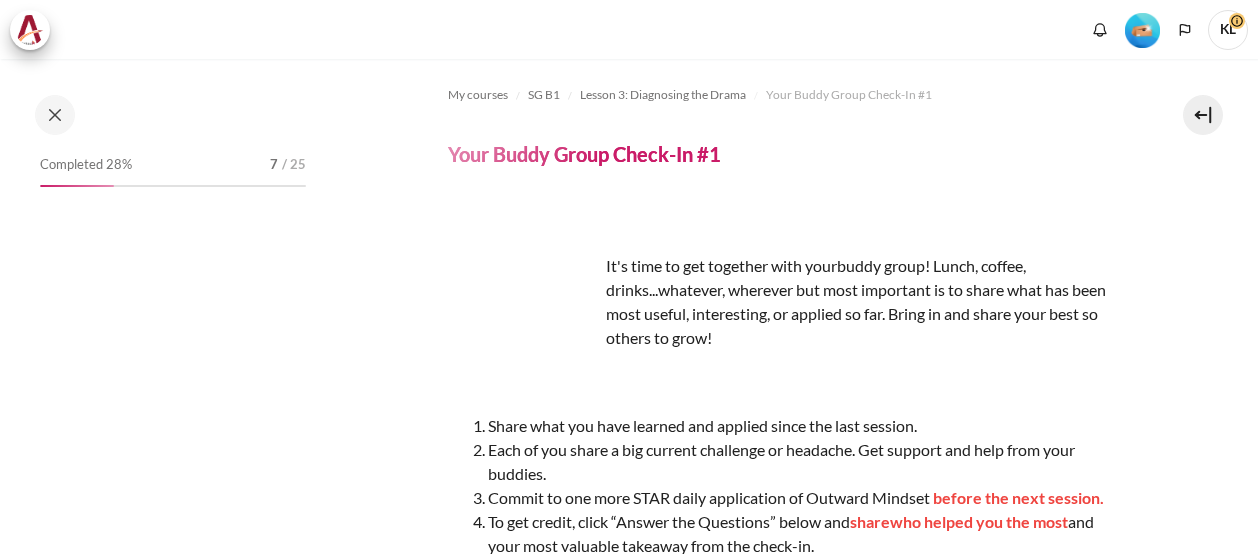 scroll, scrollTop: 0, scrollLeft: 0, axis: both 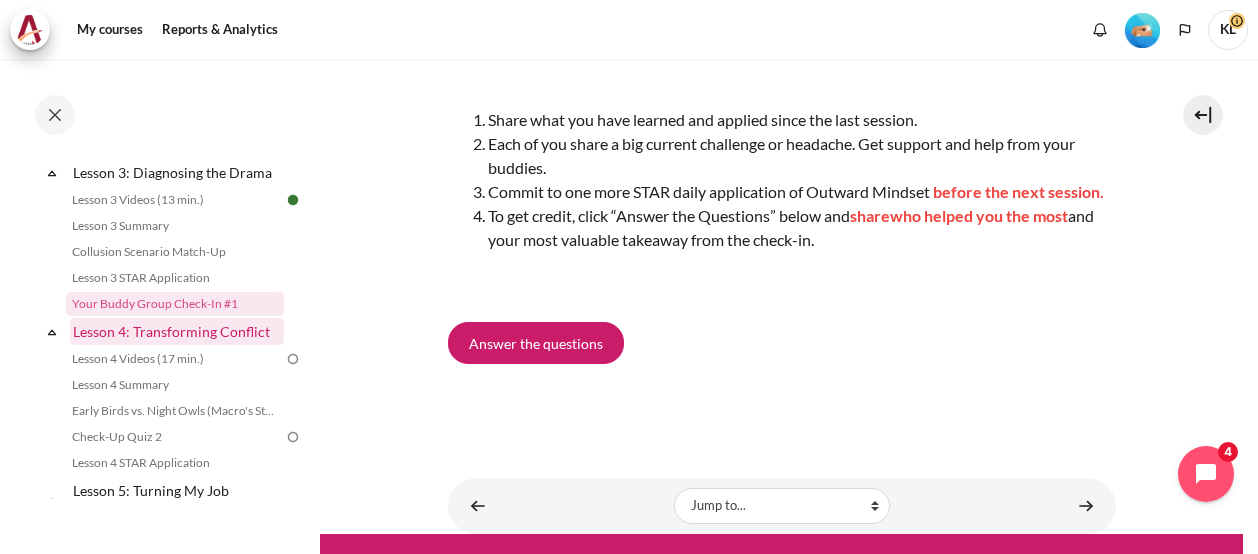click on "Lesson 4: Transforming Conflict" at bounding box center (177, 331) 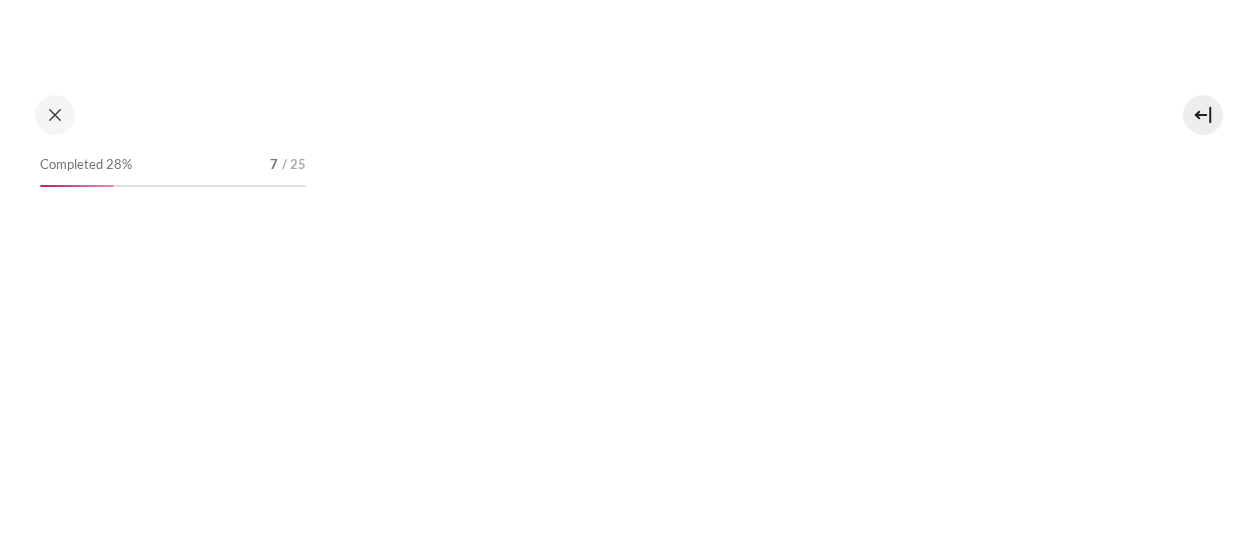 scroll, scrollTop: 0, scrollLeft: 0, axis: both 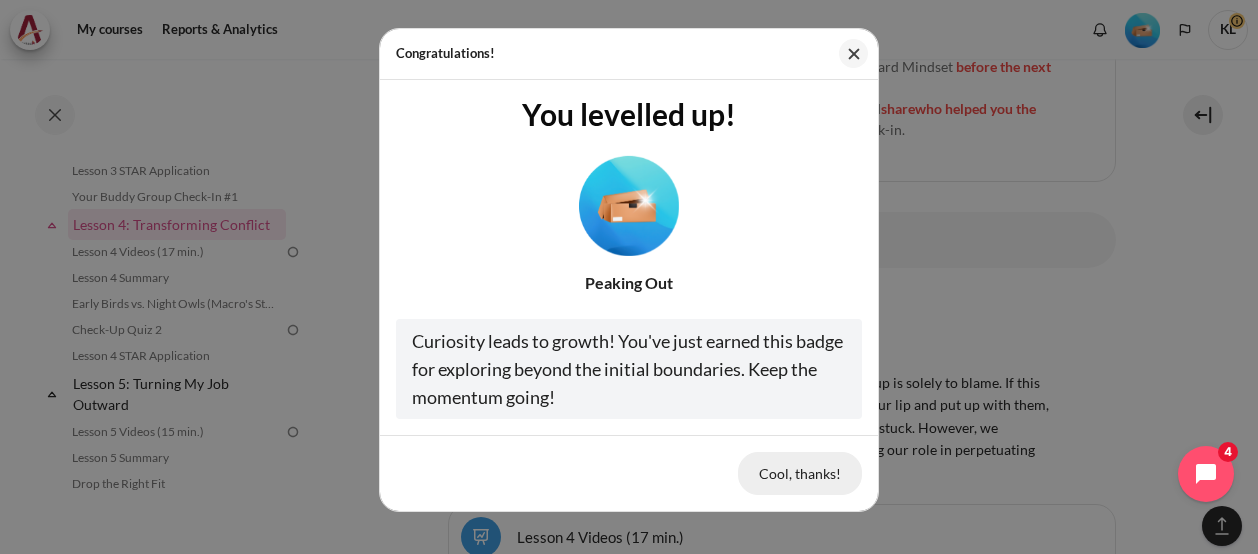 click on "Cool, thanks!" at bounding box center [800, 473] 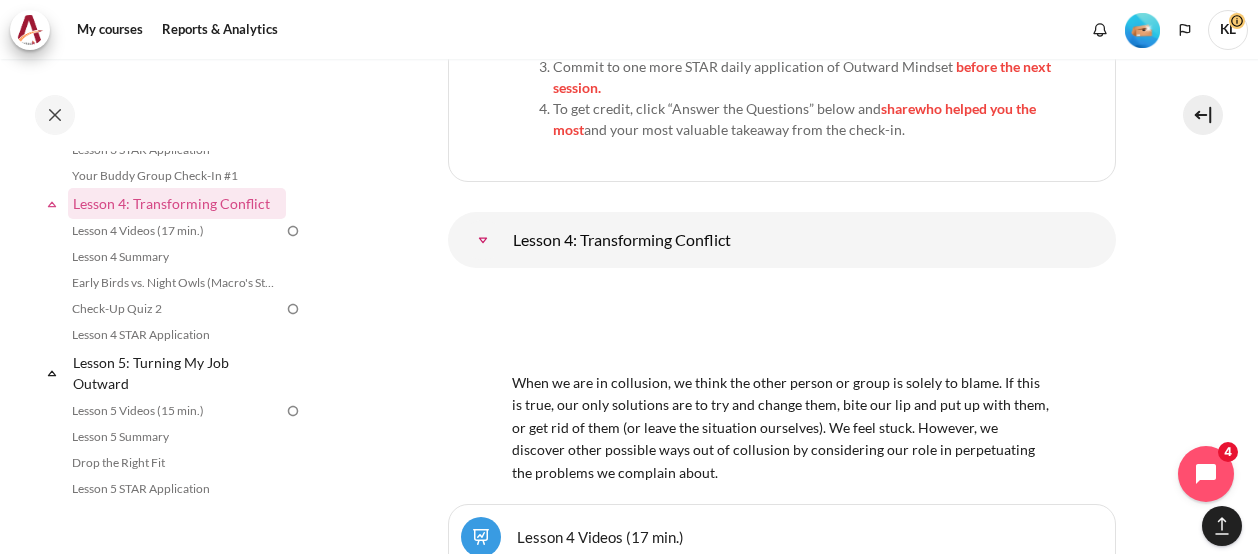 scroll, scrollTop: 709, scrollLeft: 0, axis: vertical 